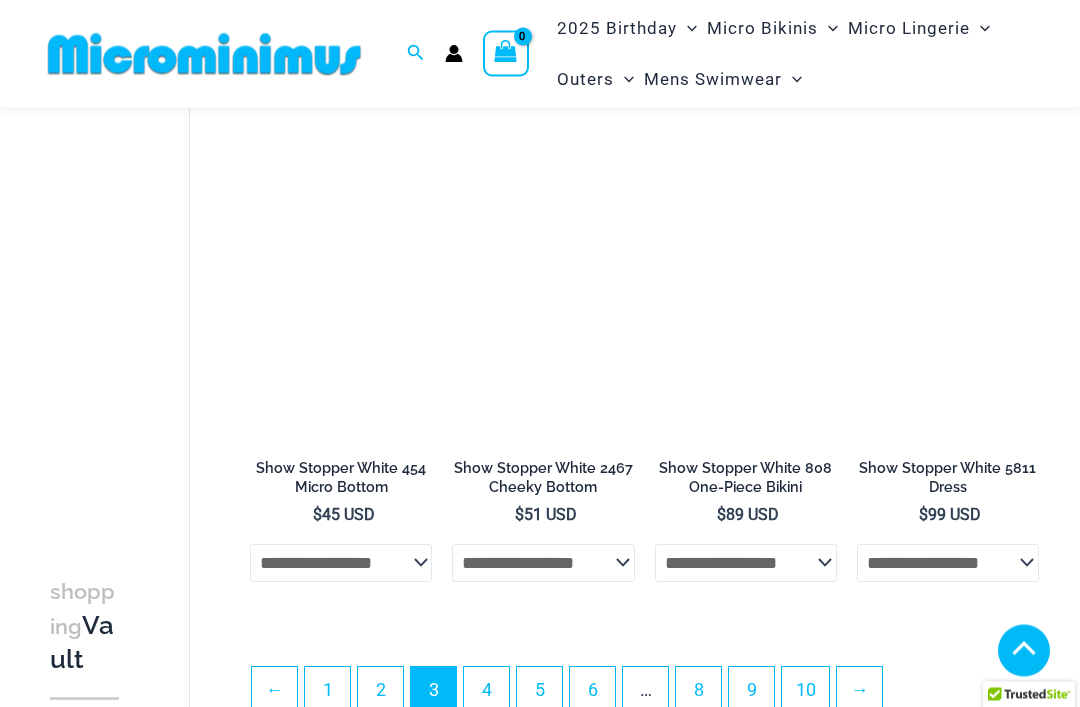 scroll, scrollTop: 3433, scrollLeft: 0, axis: vertical 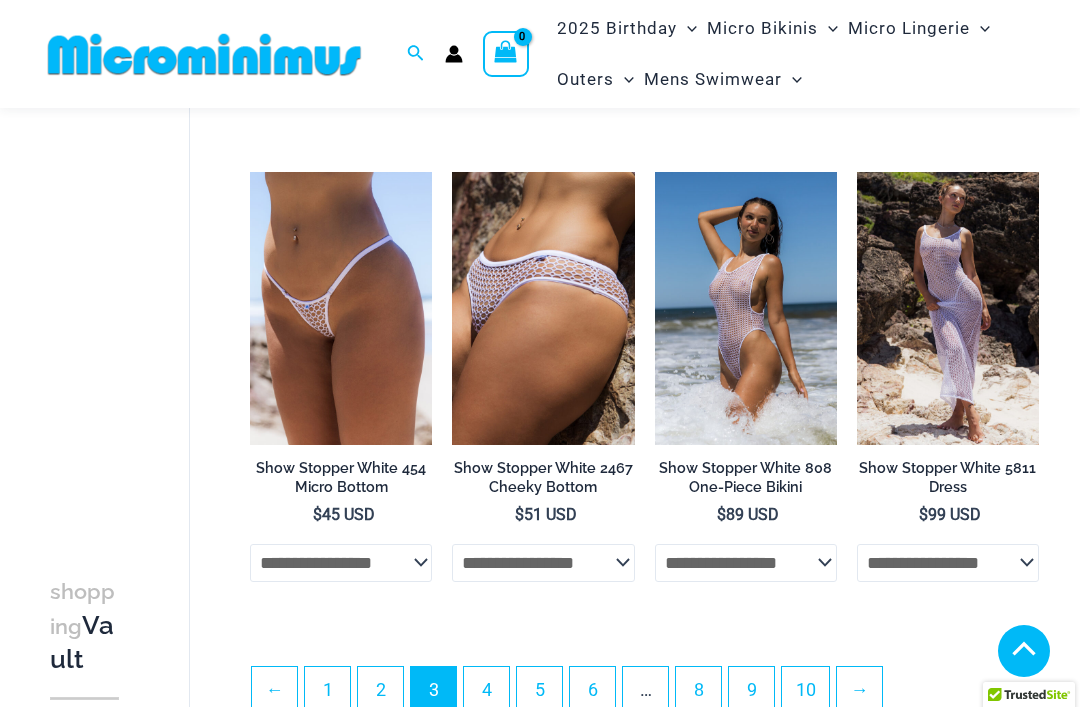 click on "1" at bounding box center (327, 689) 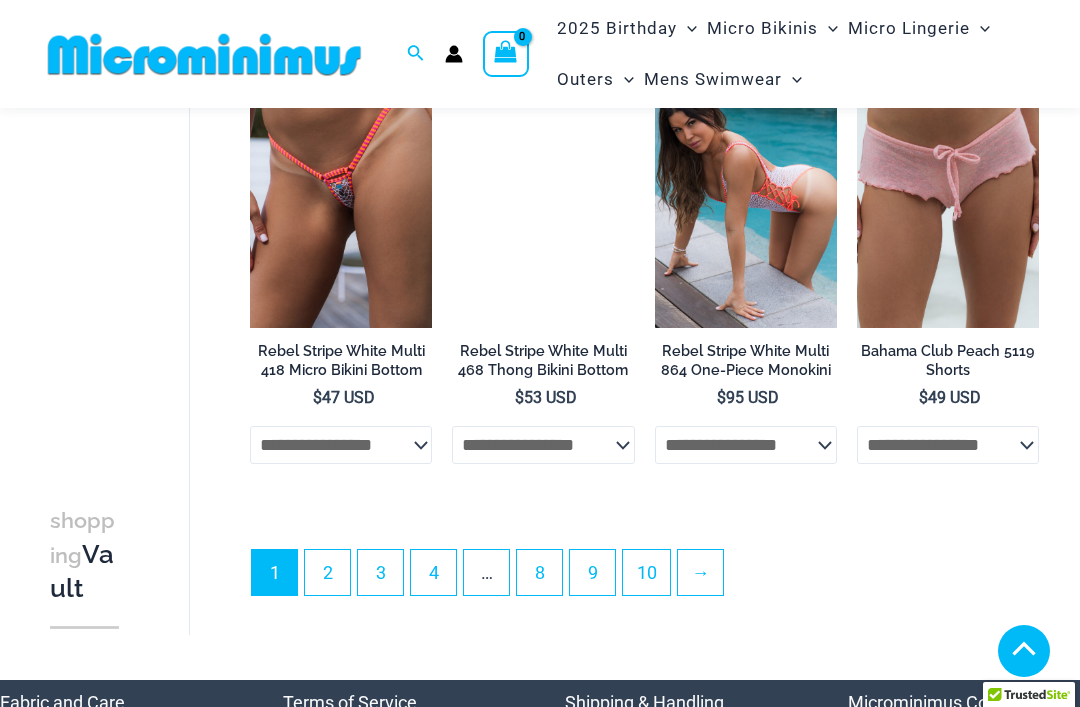 scroll, scrollTop: 4184, scrollLeft: 0, axis: vertical 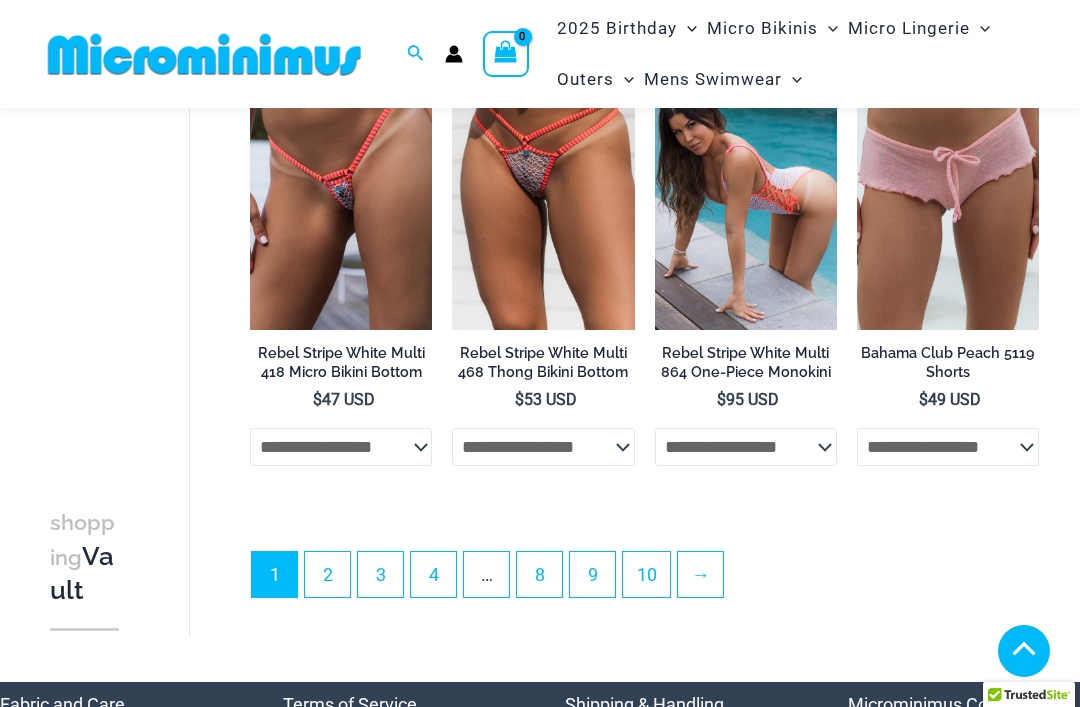 click on "2" at bounding box center (327, 574) 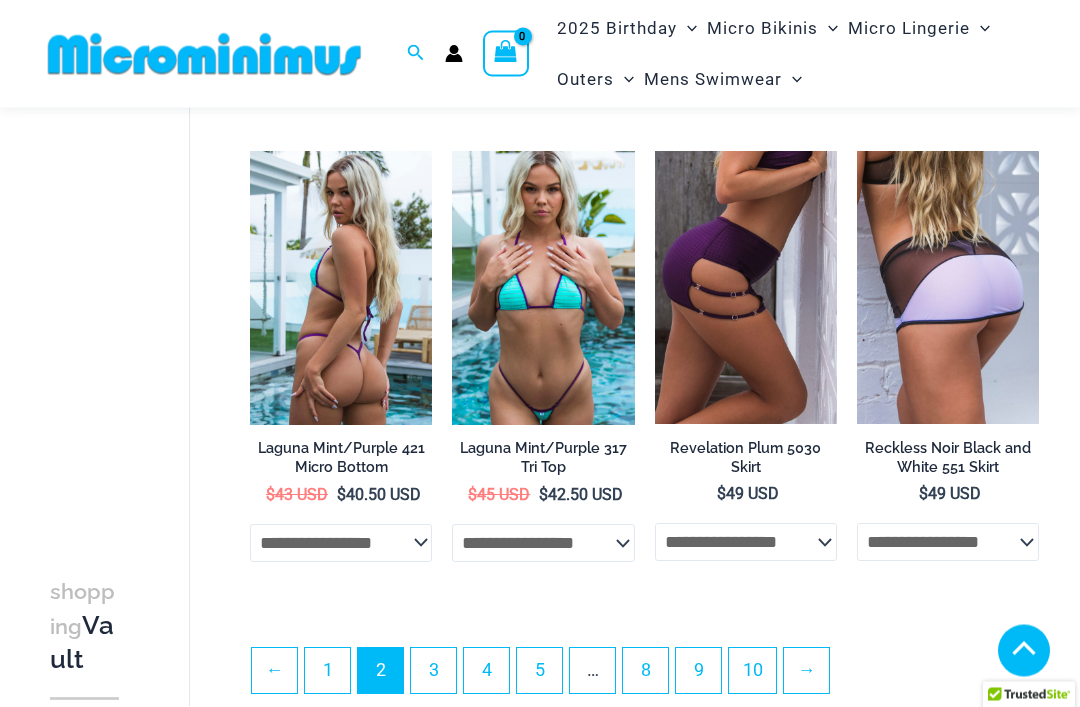 scroll, scrollTop: 3512, scrollLeft: 0, axis: vertical 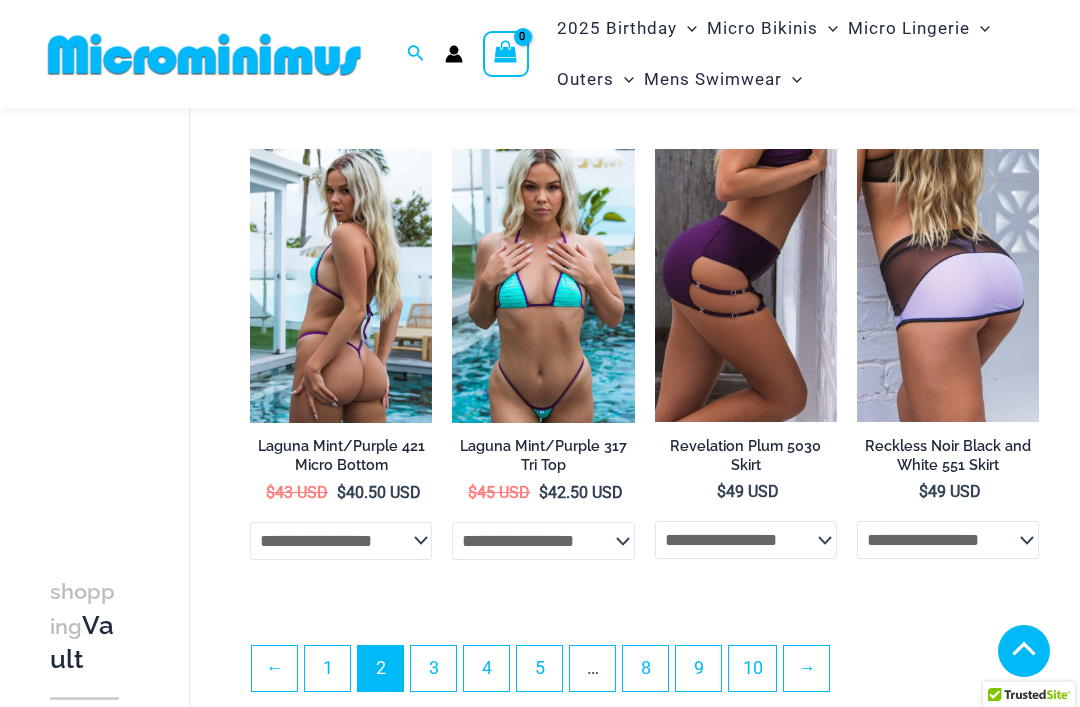 click on "3" at bounding box center (433, 668) 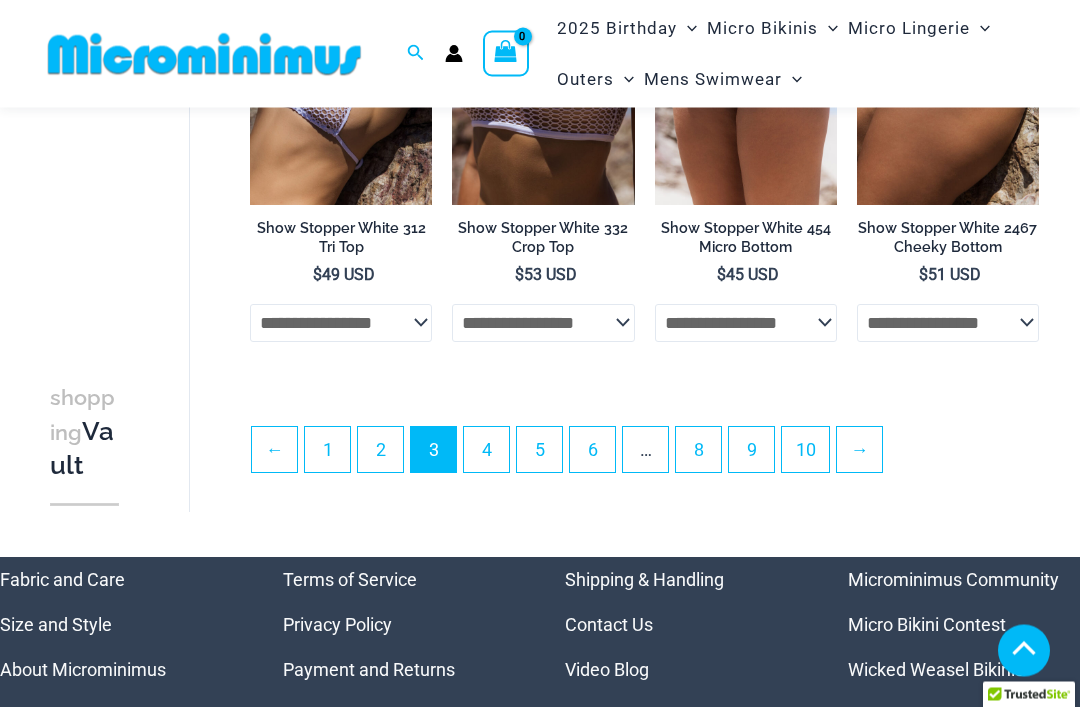 scroll, scrollTop: 3673, scrollLeft: 0, axis: vertical 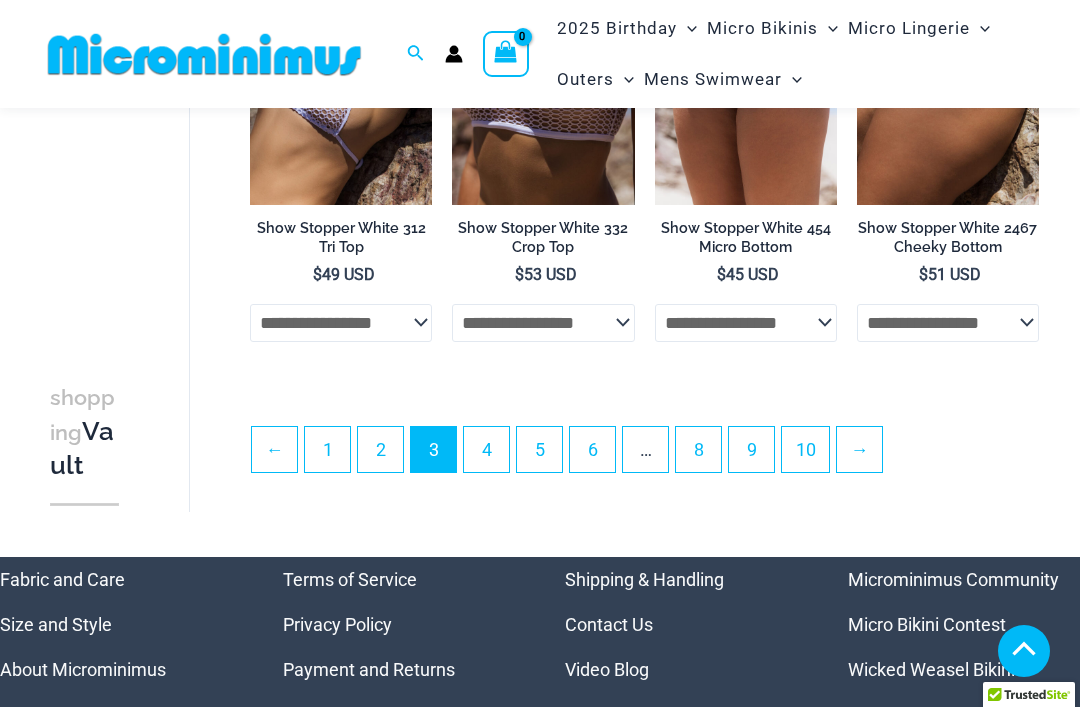 click on "4" at bounding box center (486, 449) 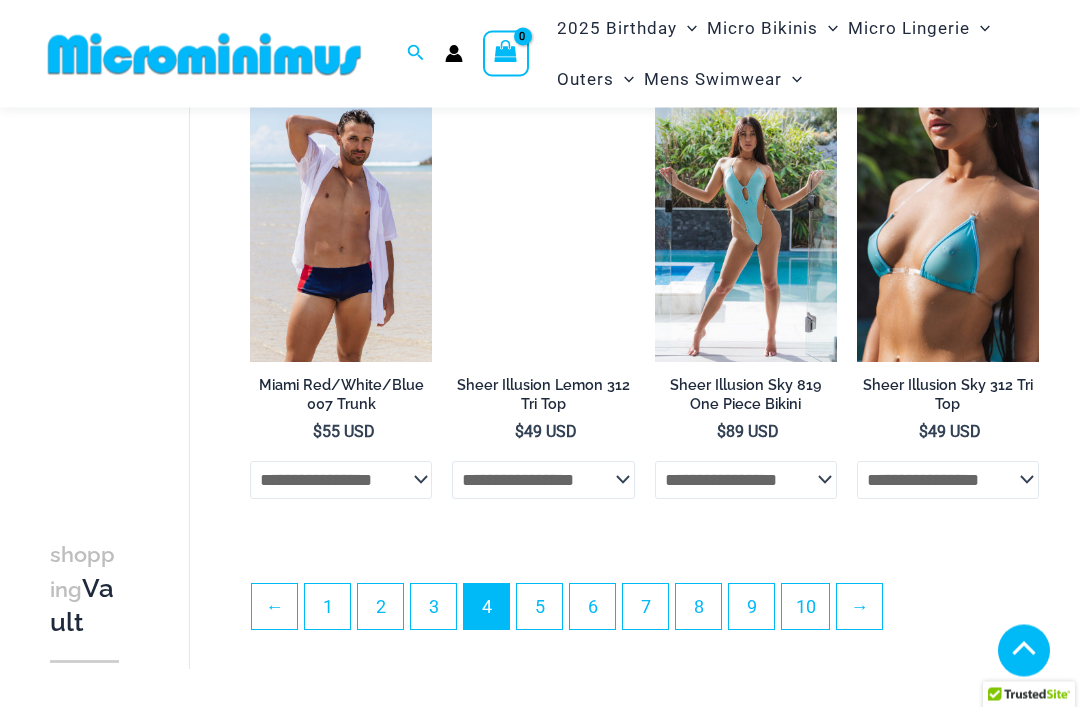 scroll, scrollTop: 3536, scrollLeft: 0, axis: vertical 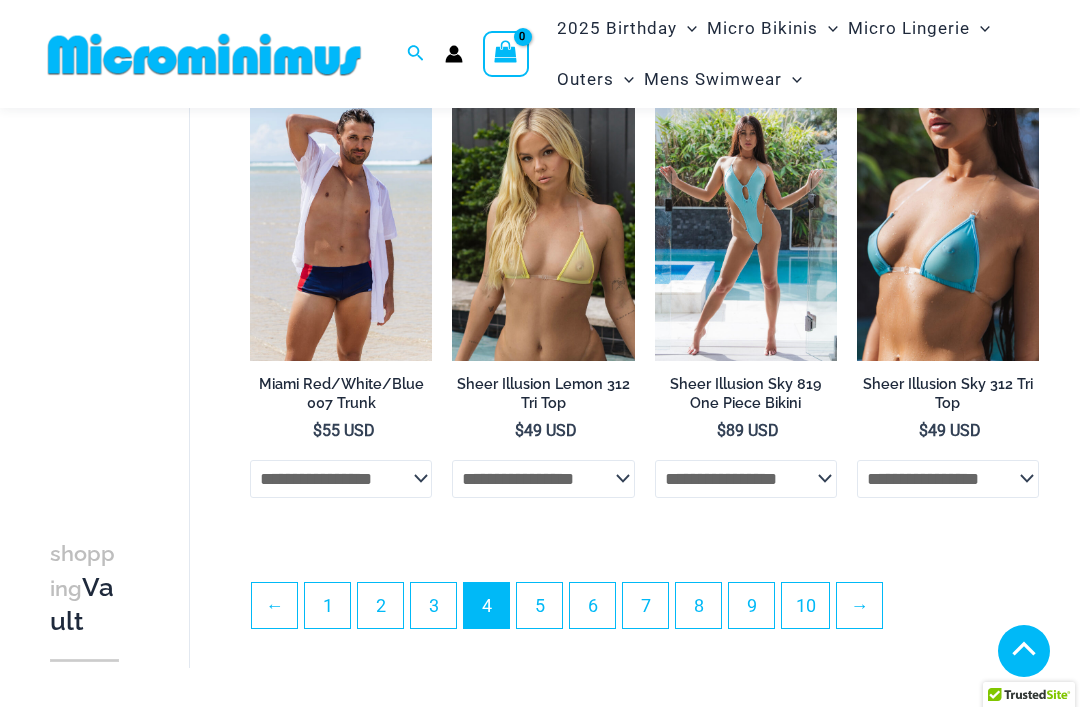 click on "5" at bounding box center (539, 605) 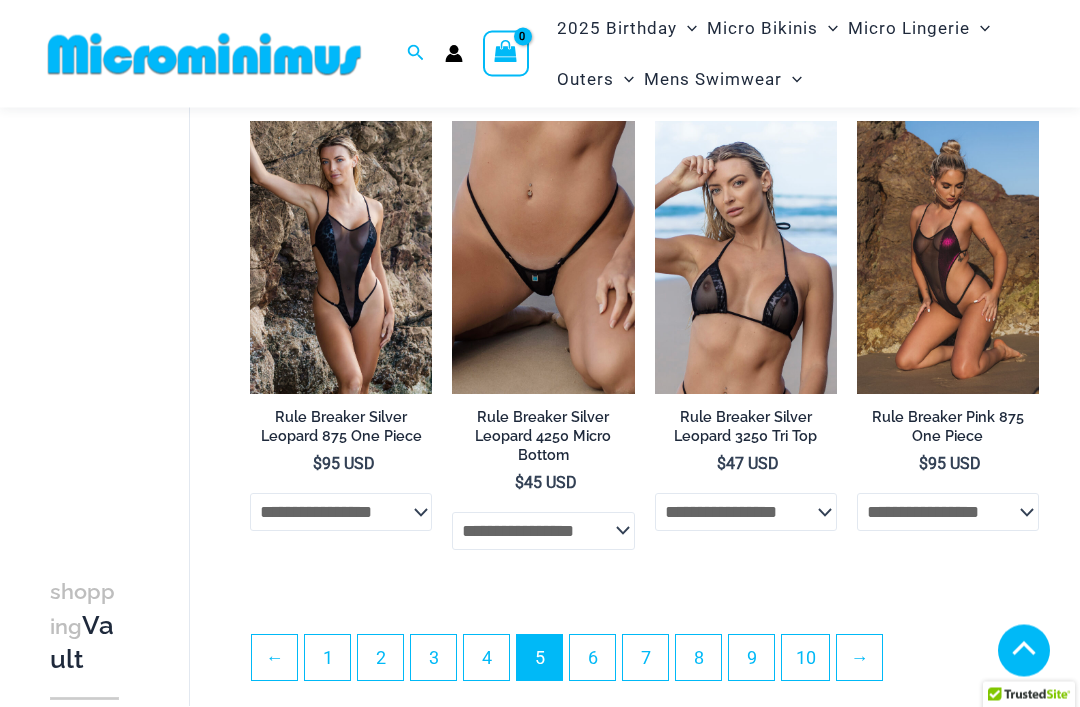 scroll, scrollTop: 3508, scrollLeft: 0, axis: vertical 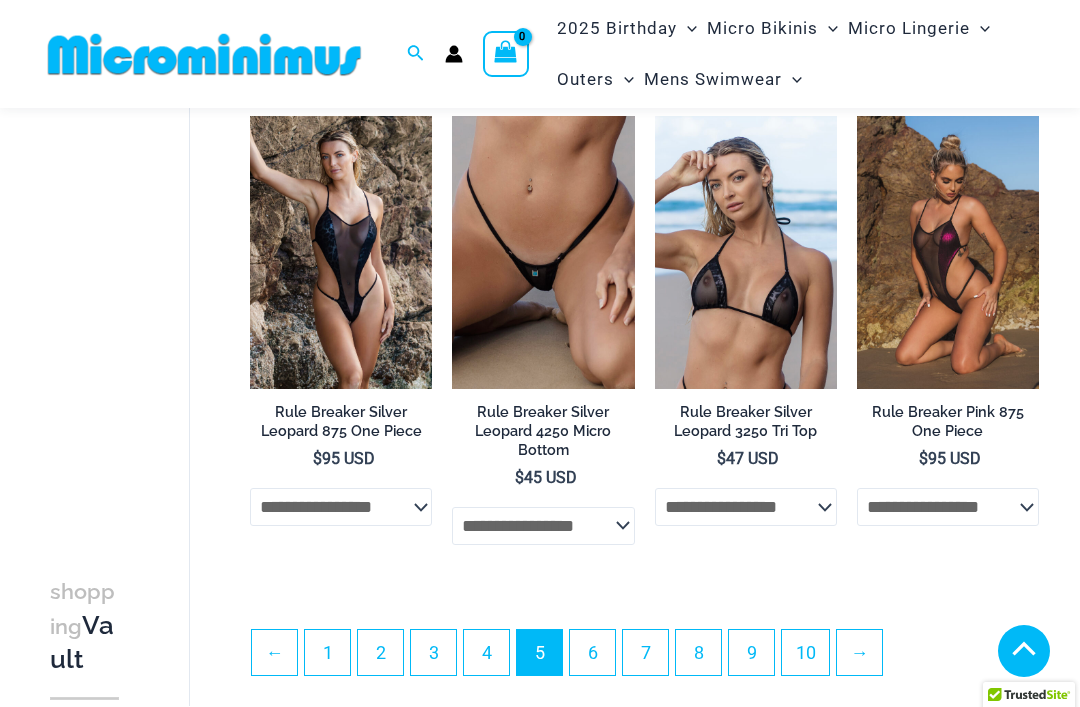 click on "6" at bounding box center [592, 652] 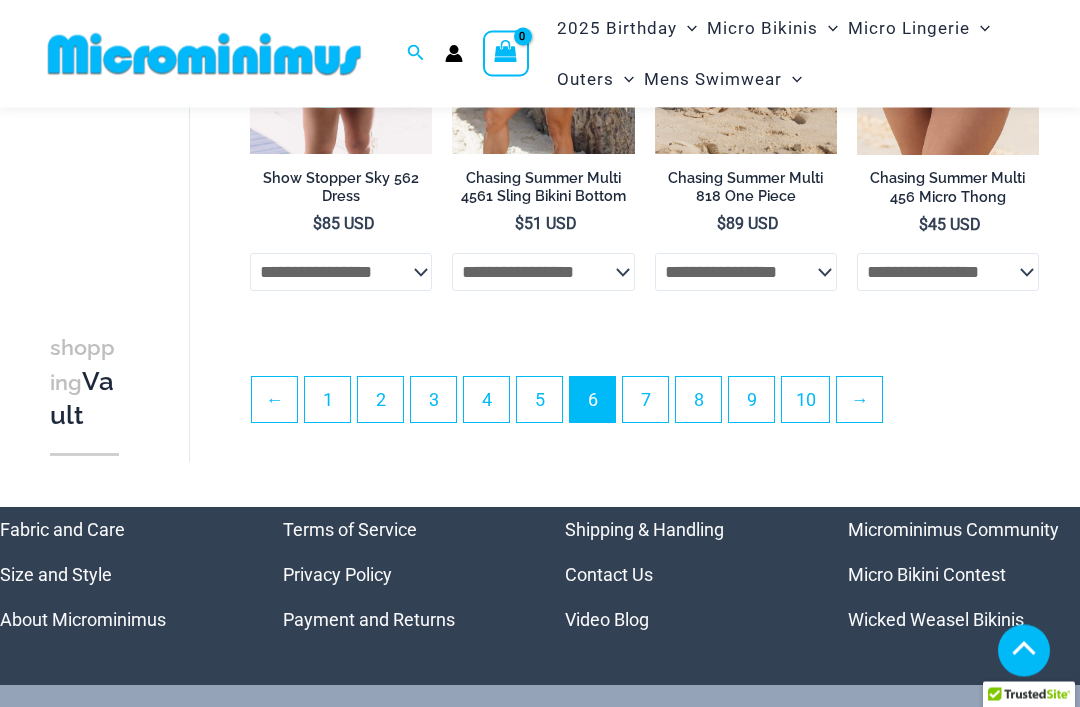 scroll, scrollTop: 3804, scrollLeft: 0, axis: vertical 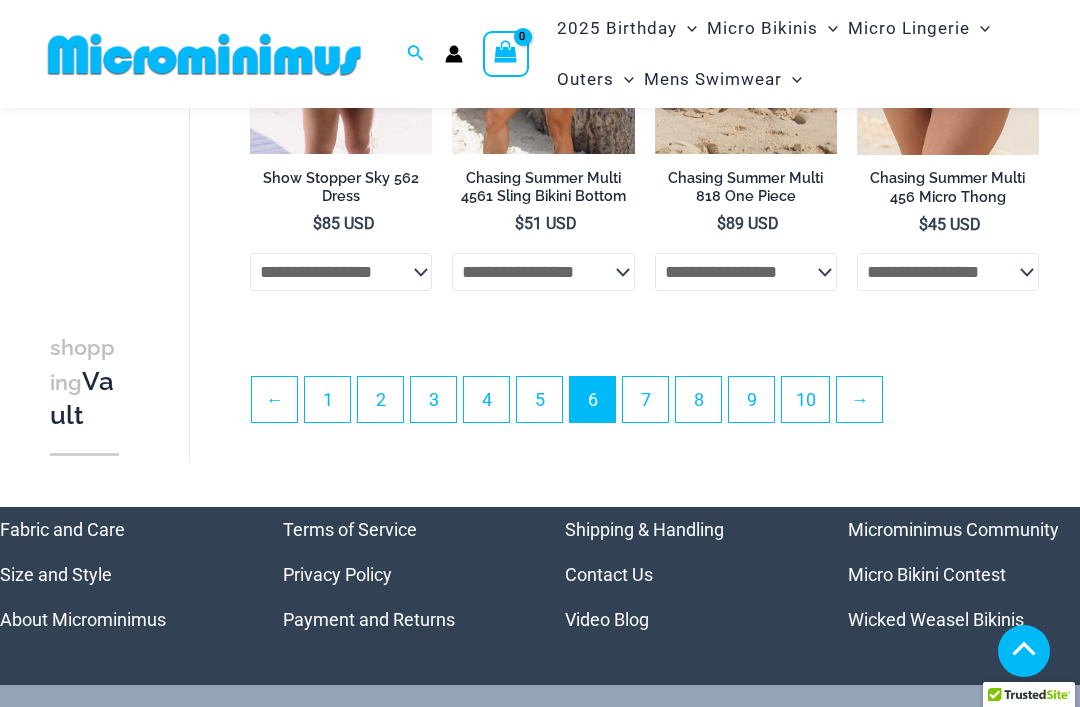 click on "7" at bounding box center (645, 399) 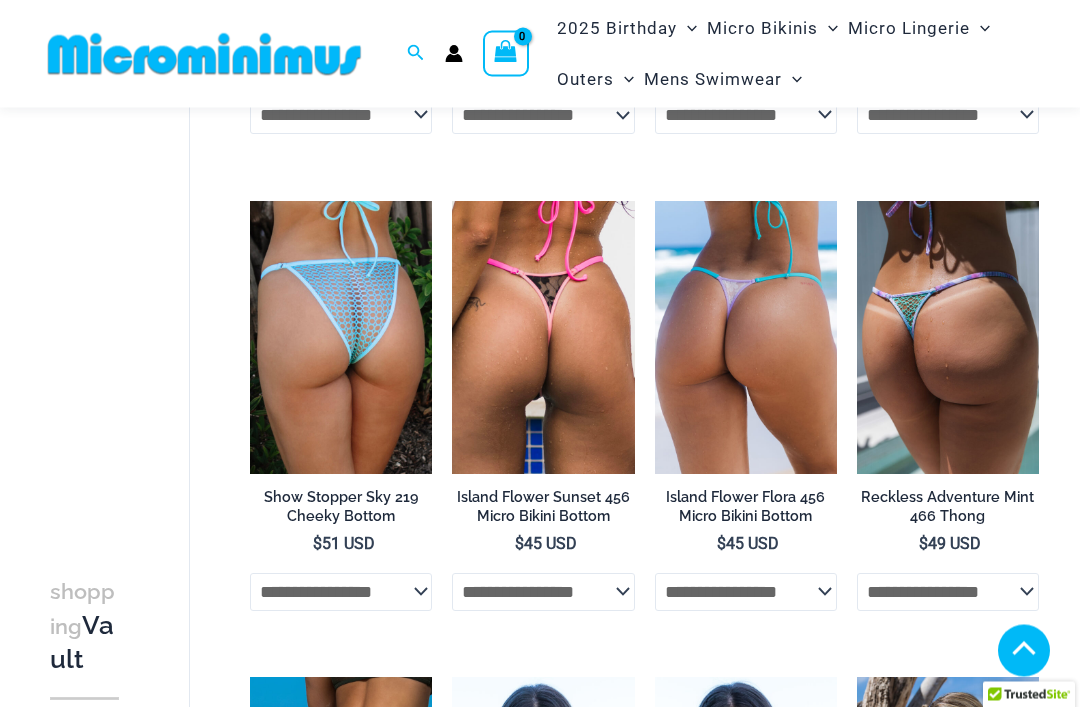 scroll, scrollTop: 544, scrollLeft: 0, axis: vertical 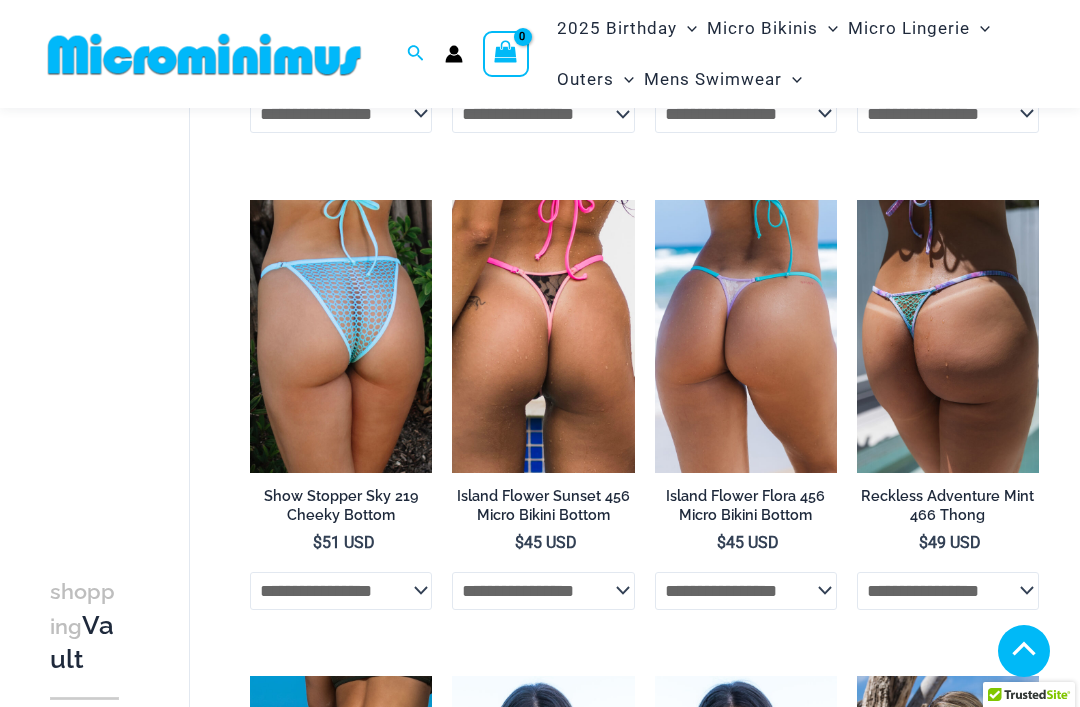 click on "**********" 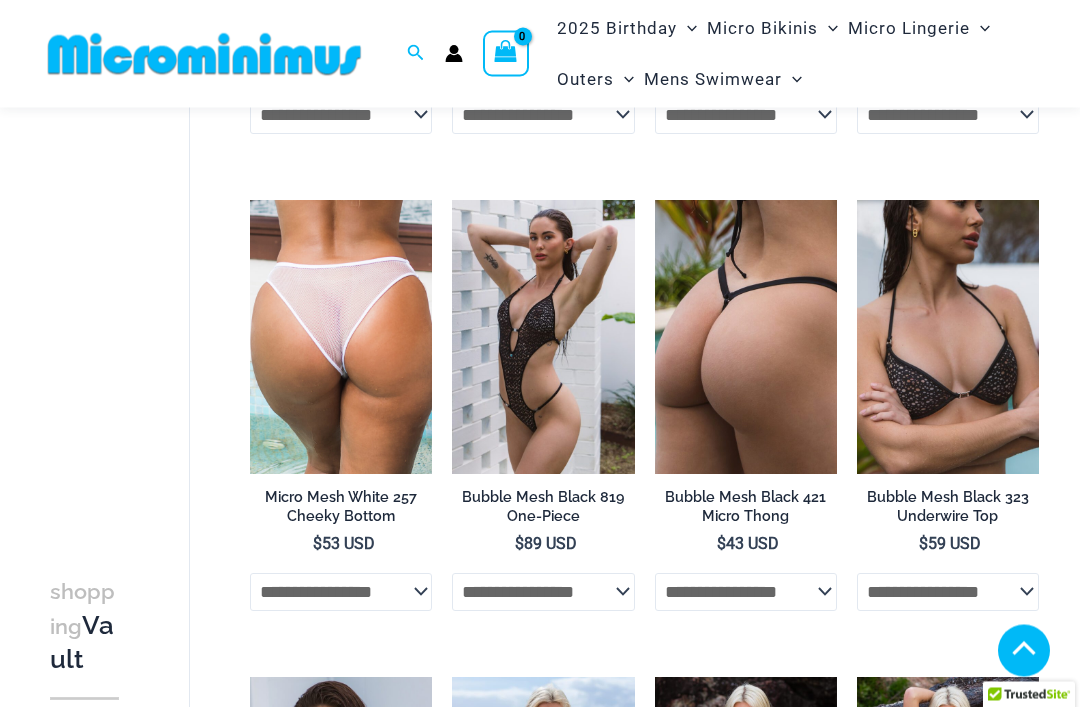 click on "**********" 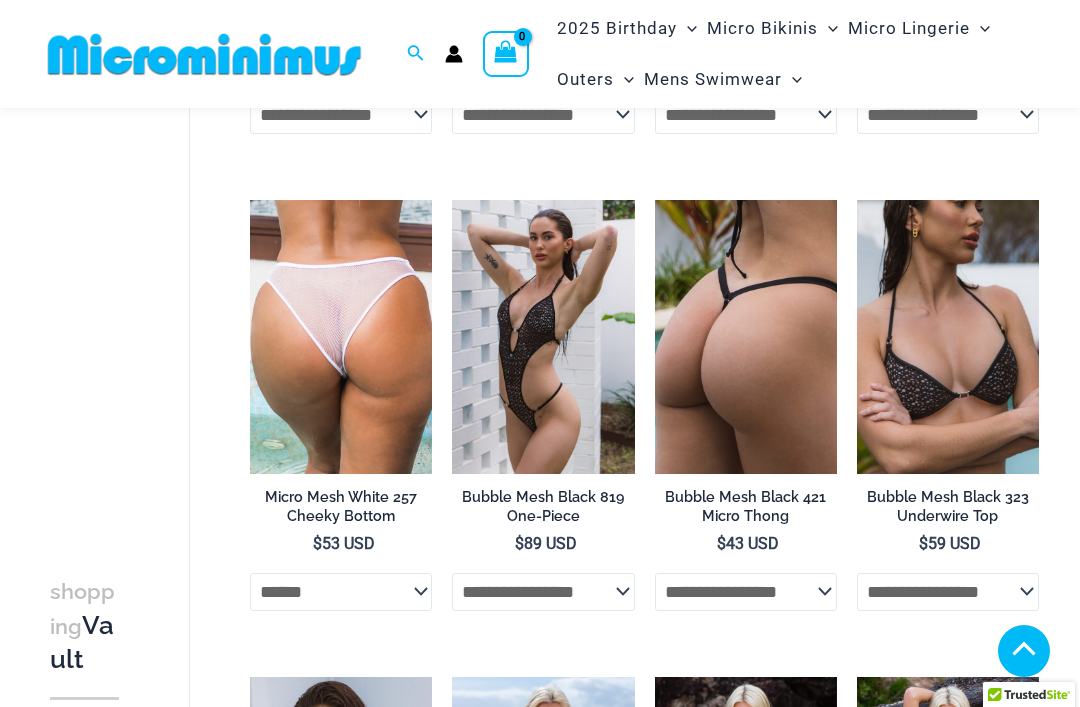select on "******" 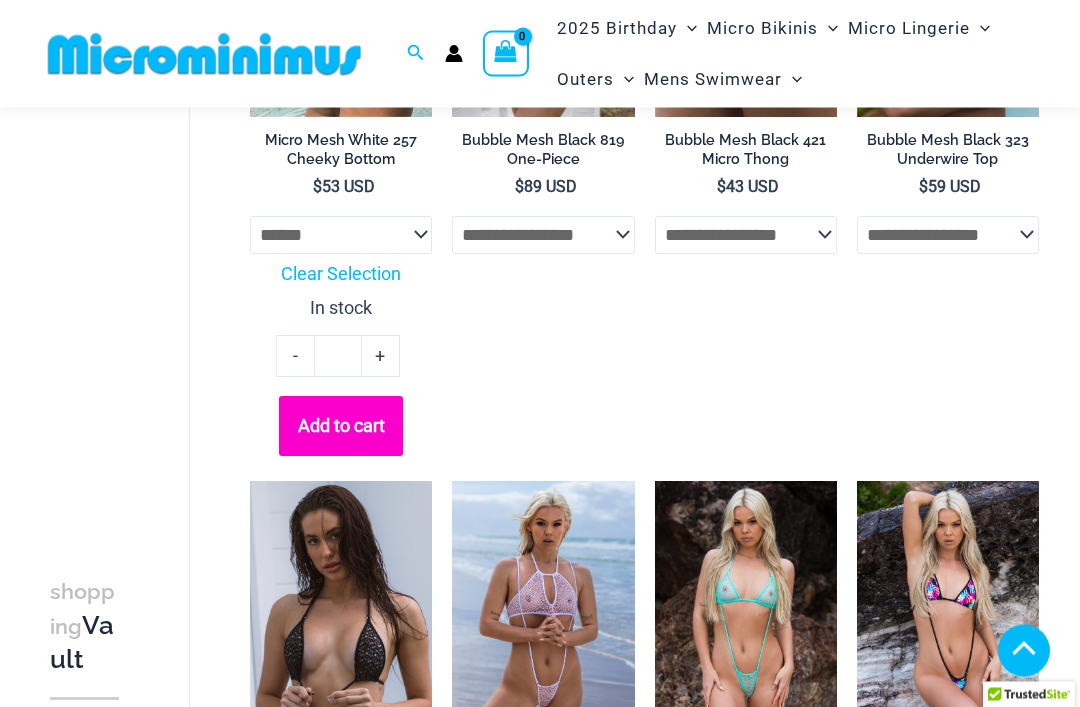 scroll, scrollTop: 2806, scrollLeft: 0, axis: vertical 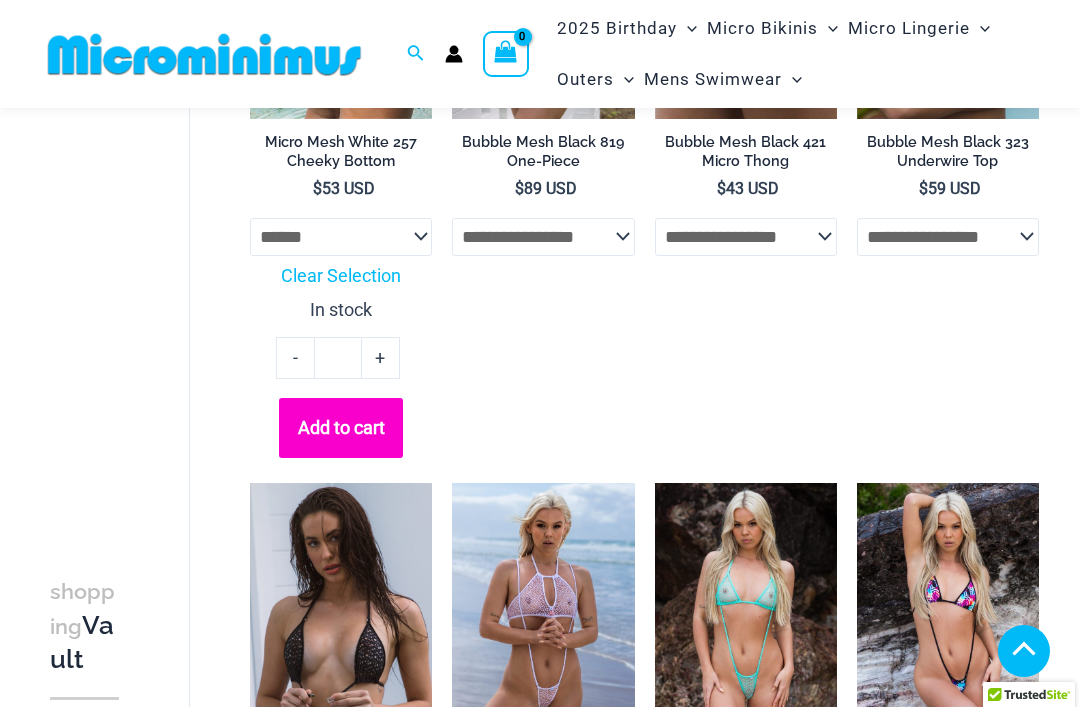 click on "Add to cart" 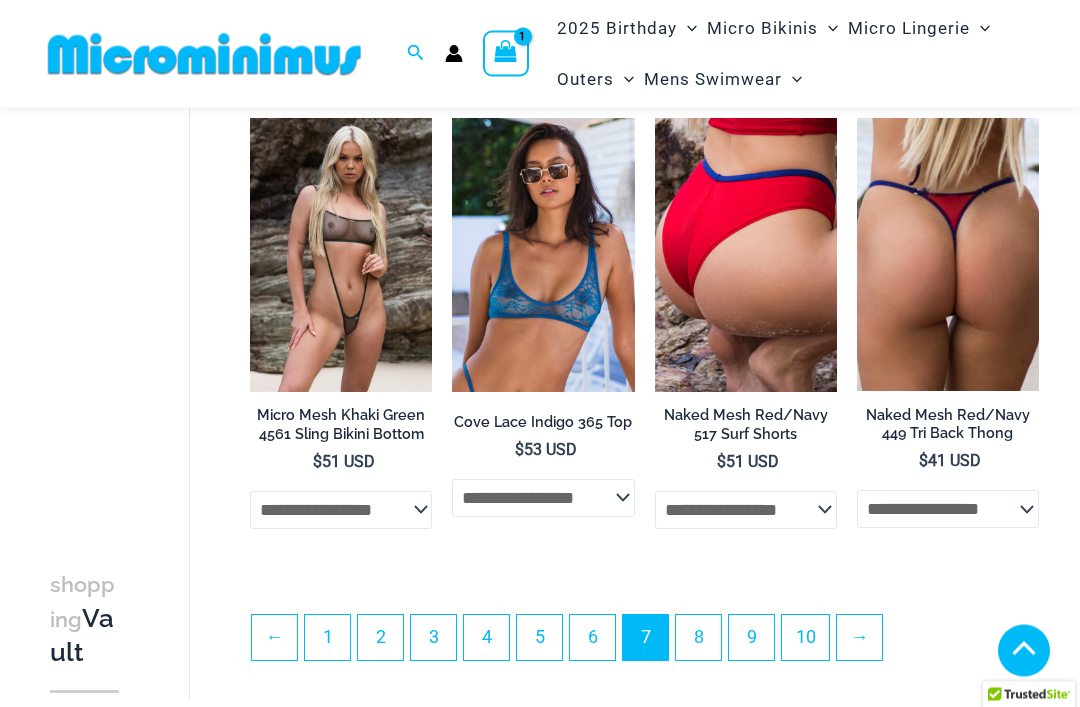 scroll, scrollTop: 3639, scrollLeft: 0, axis: vertical 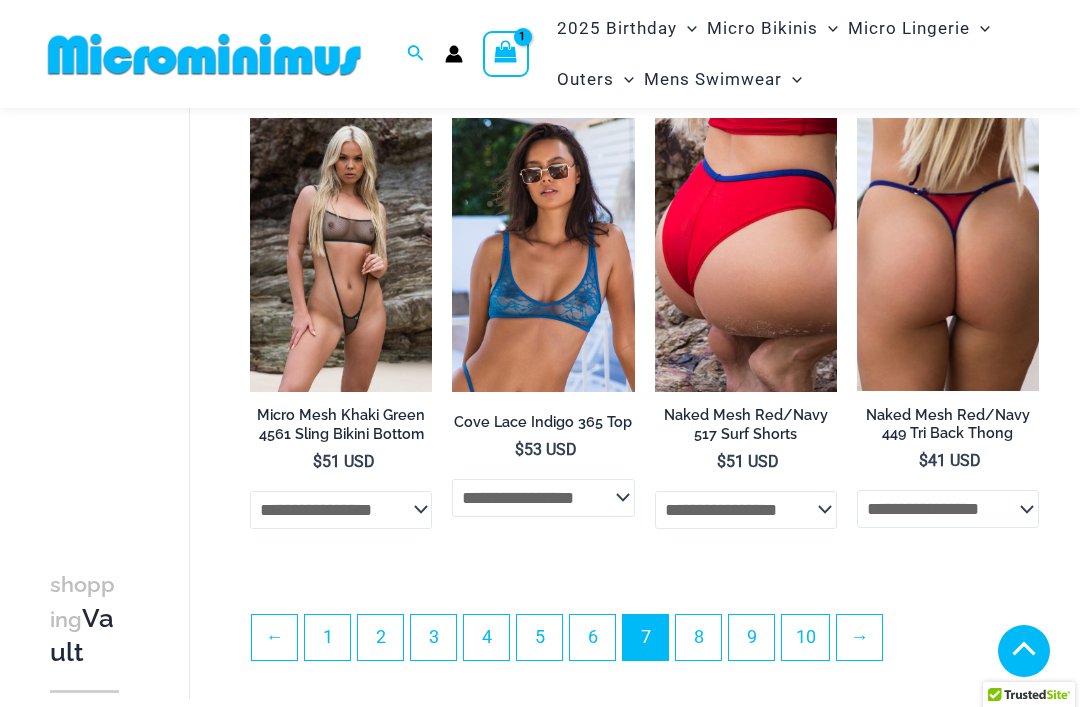 click on "8" at bounding box center [698, 637] 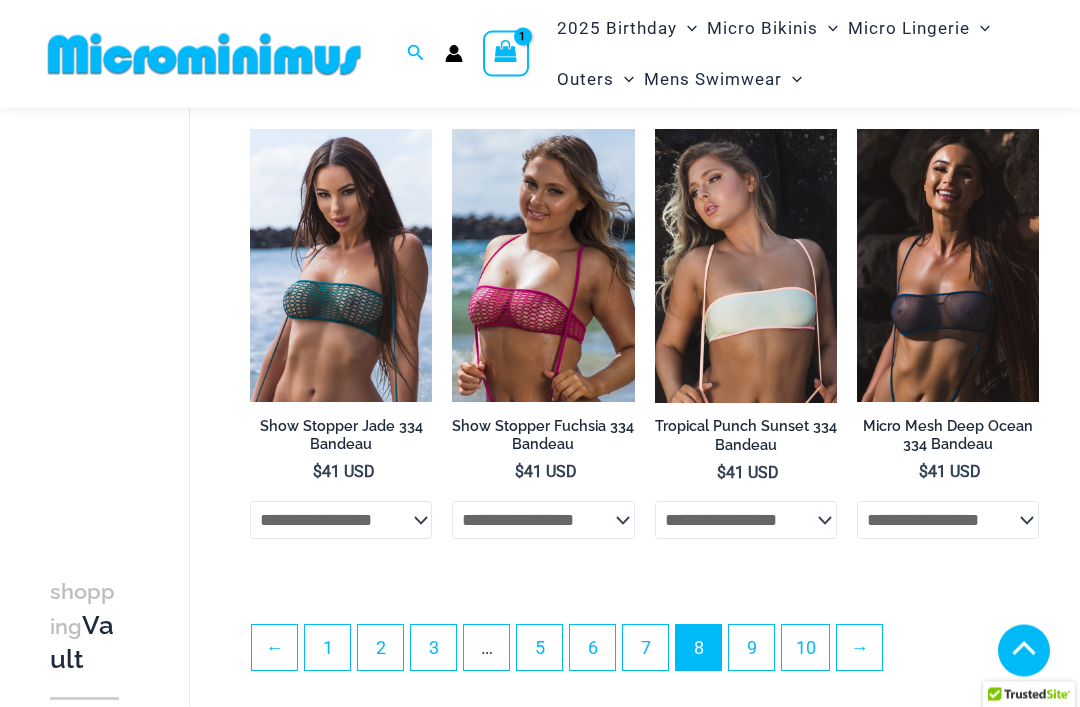 scroll, scrollTop: 3477, scrollLeft: 0, axis: vertical 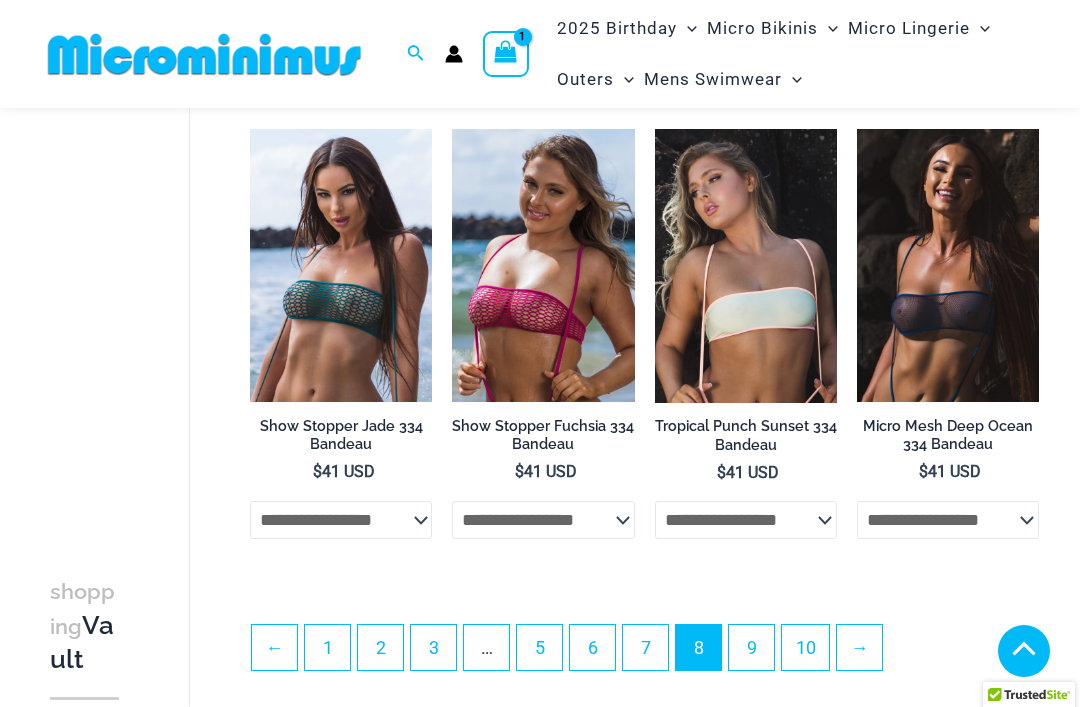 click on "9" at bounding box center (751, 647) 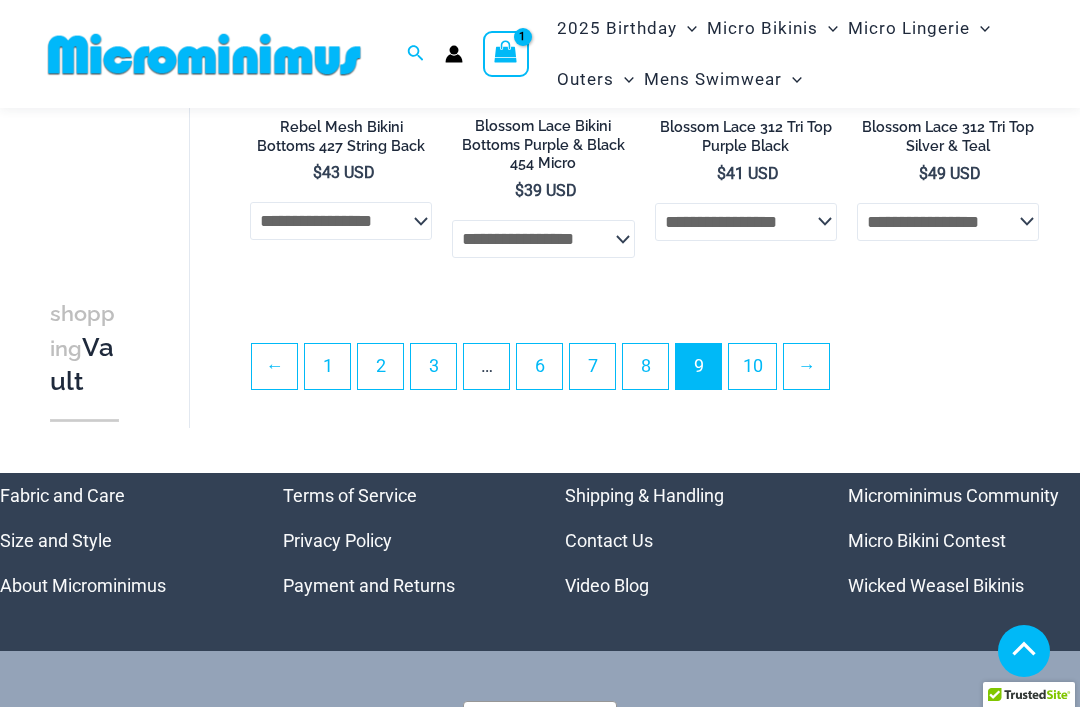 scroll, scrollTop: 3872, scrollLeft: 0, axis: vertical 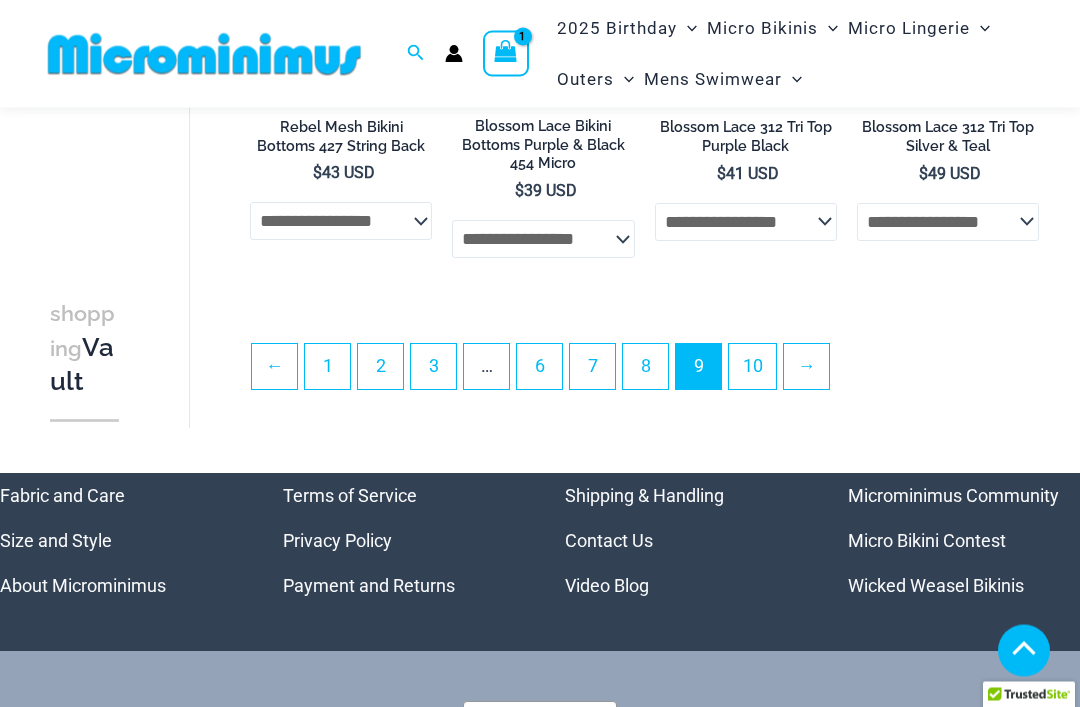 click on "10" at bounding box center (752, 367) 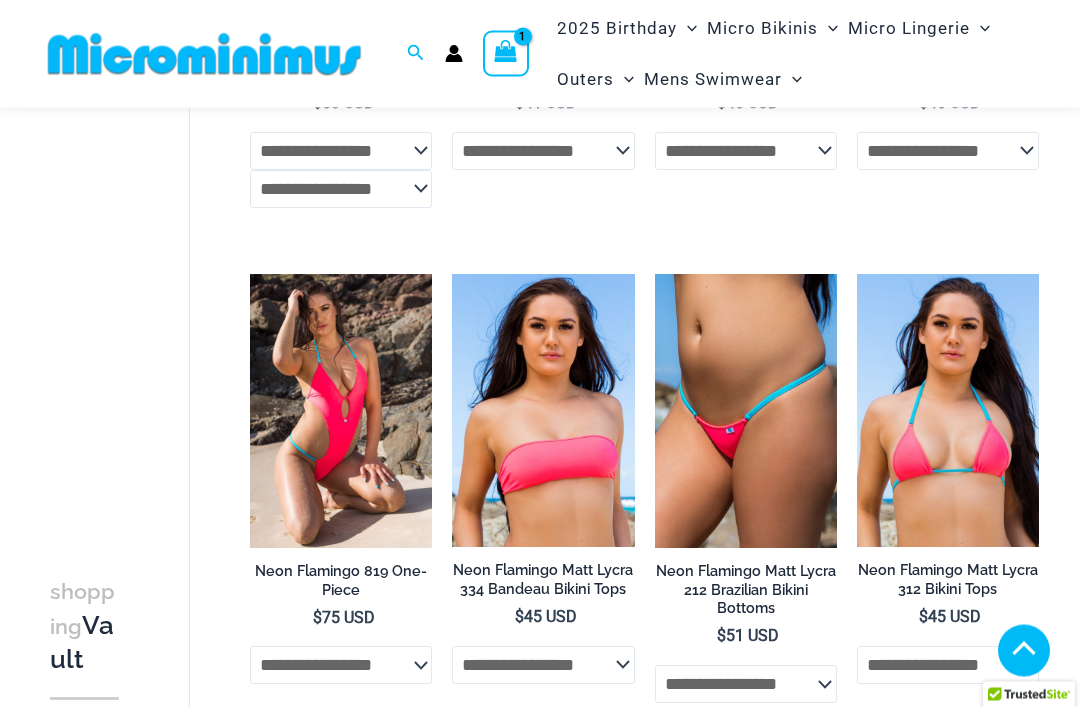 scroll, scrollTop: 1479, scrollLeft: 0, axis: vertical 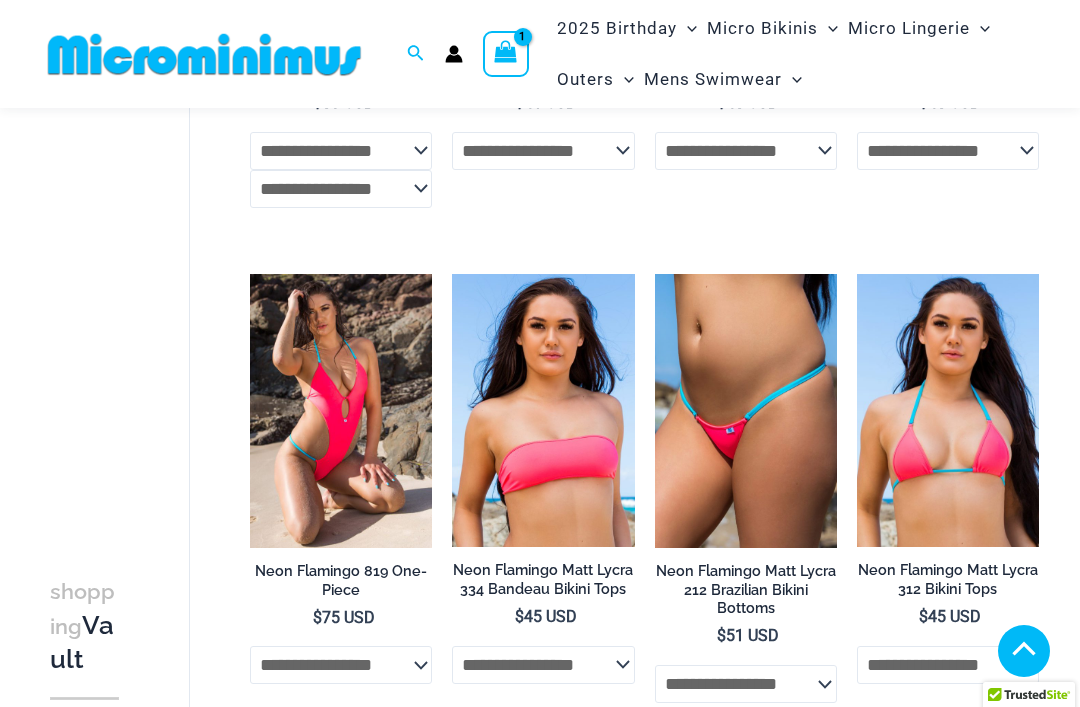 click on "**********" 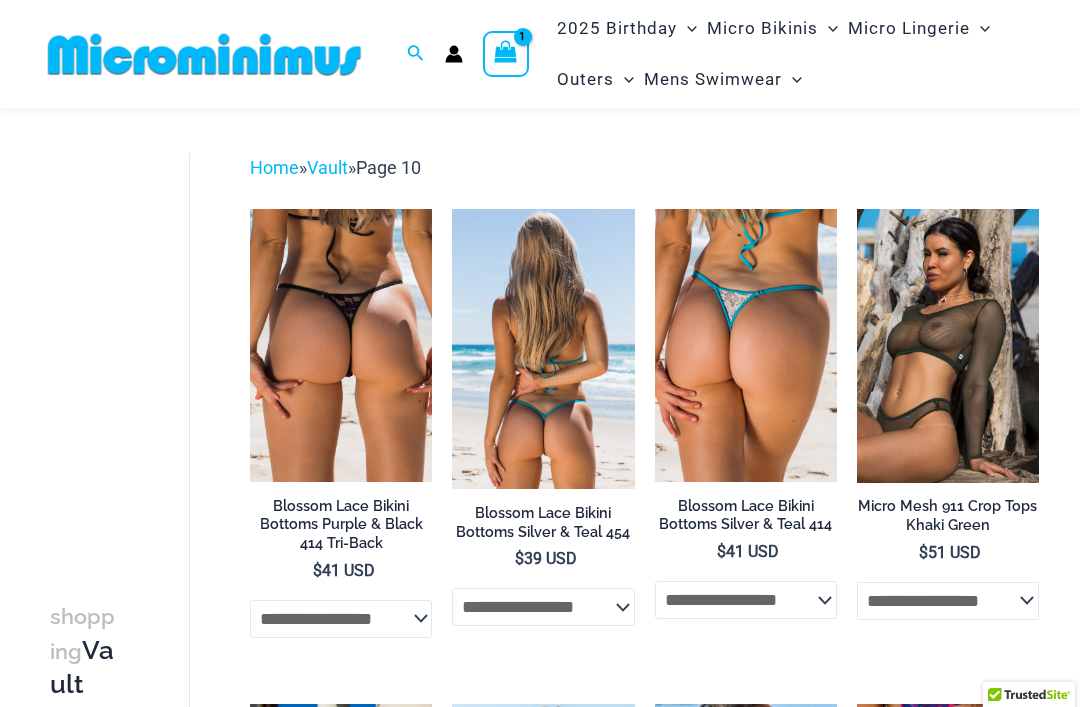 scroll, scrollTop: 58, scrollLeft: 0, axis: vertical 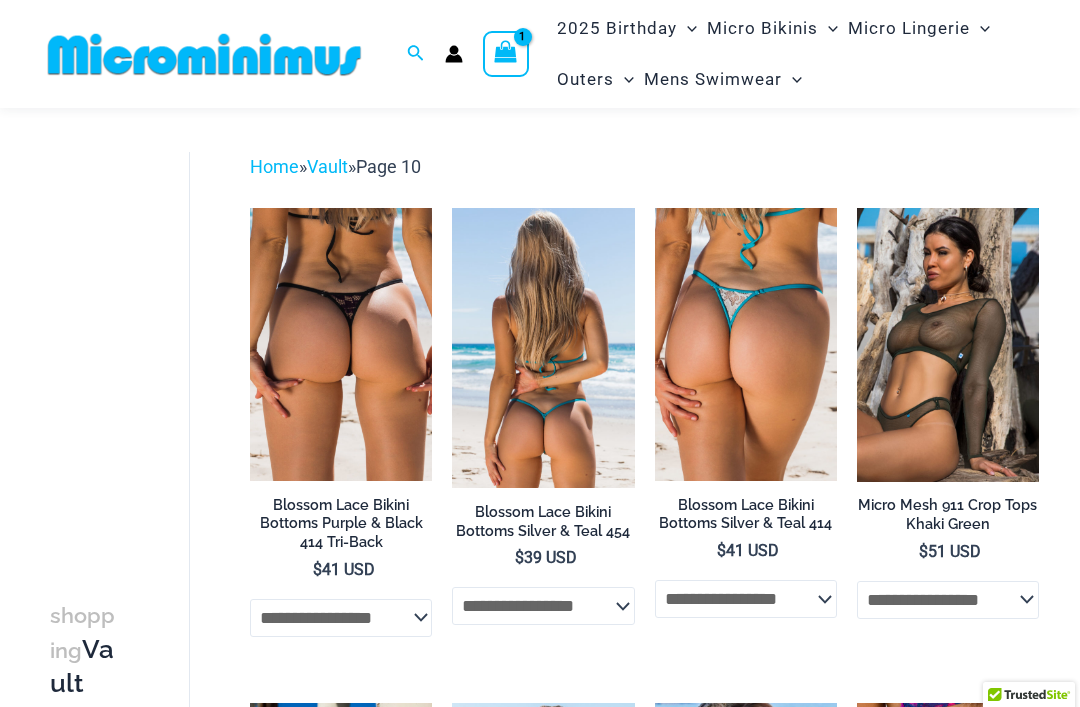 click 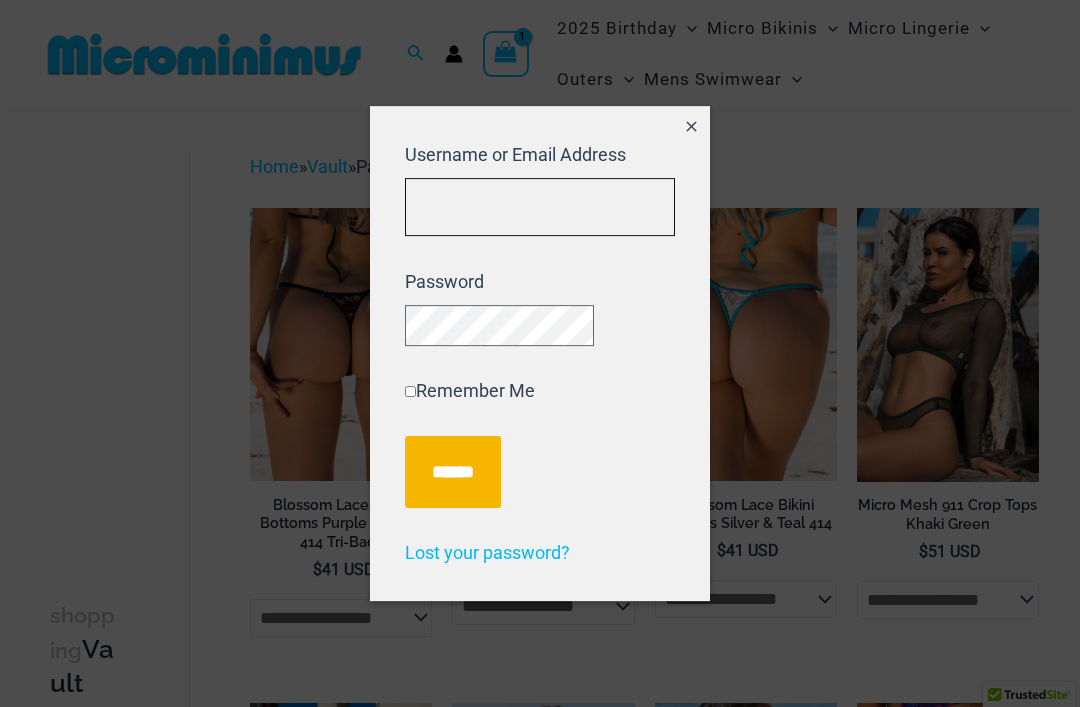 click on "Username or Email Address" at bounding box center (540, 207) 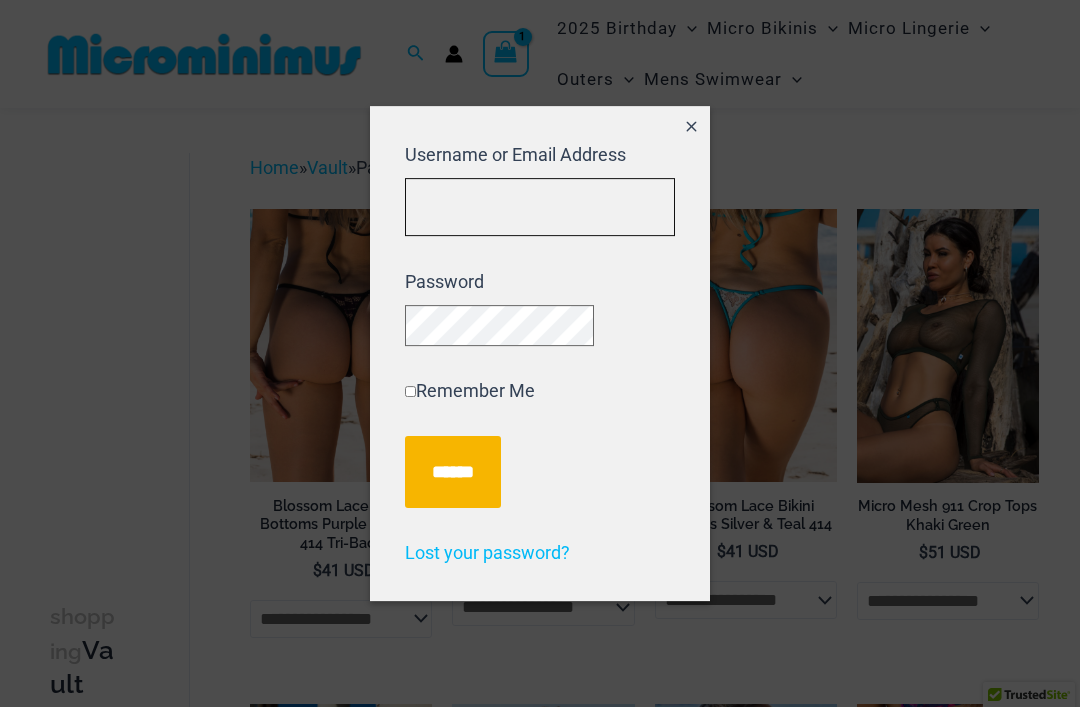 type on "**********" 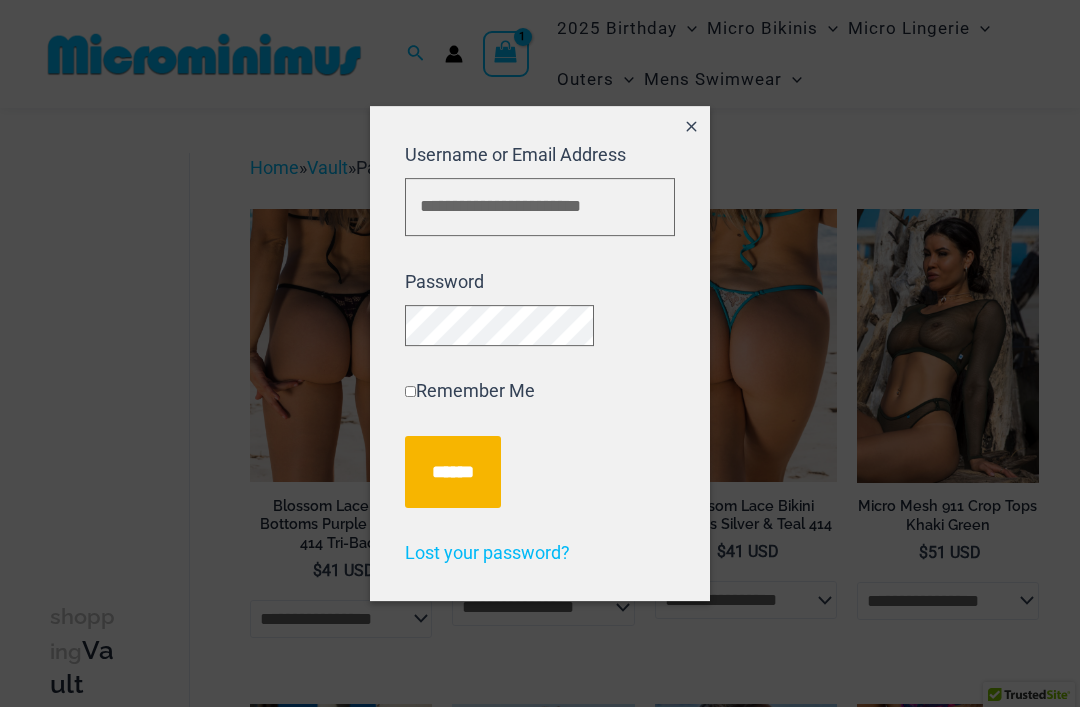 click on "******" at bounding box center (453, 472) 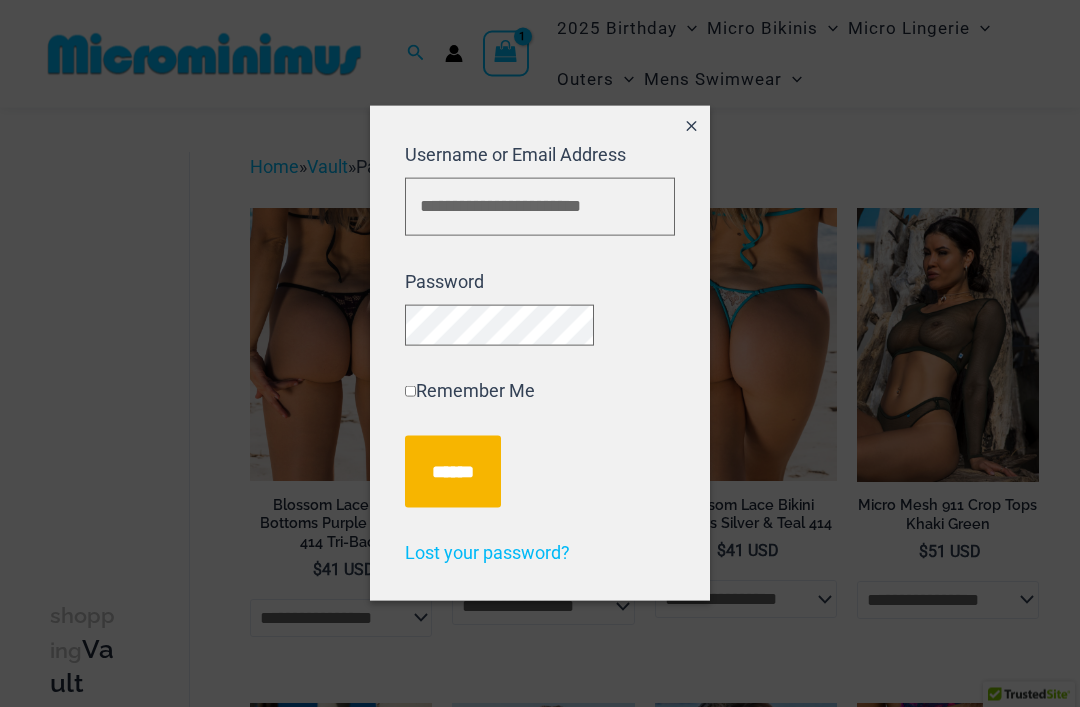 click on "******" at bounding box center (453, 472) 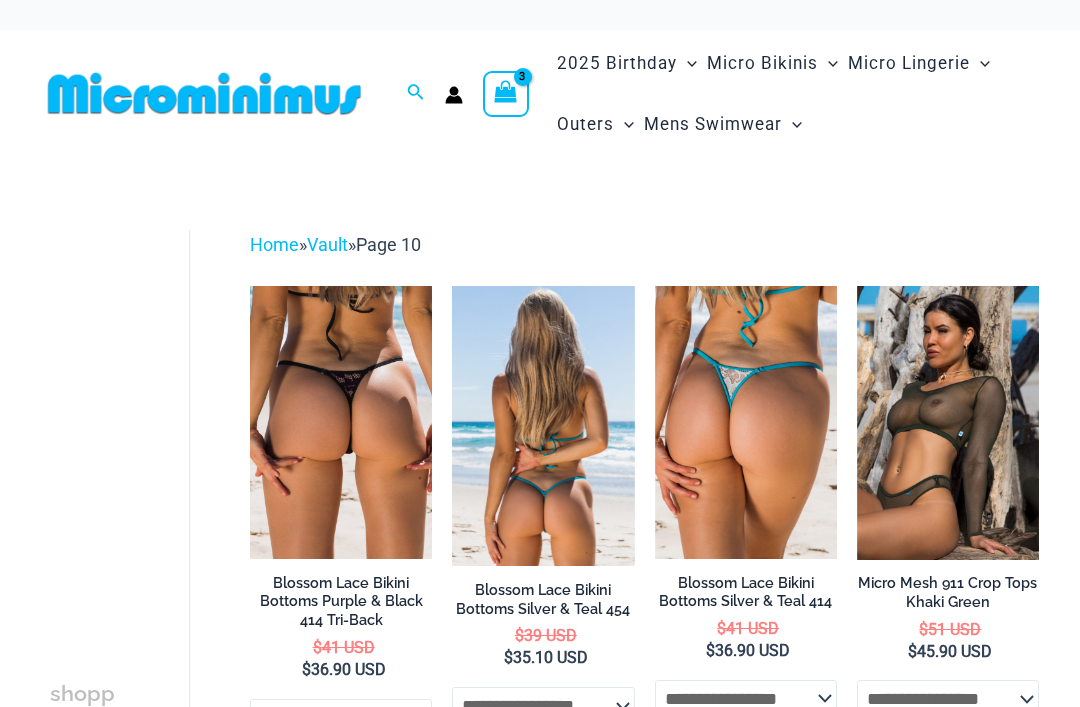 scroll, scrollTop: 0, scrollLeft: 0, axis: both 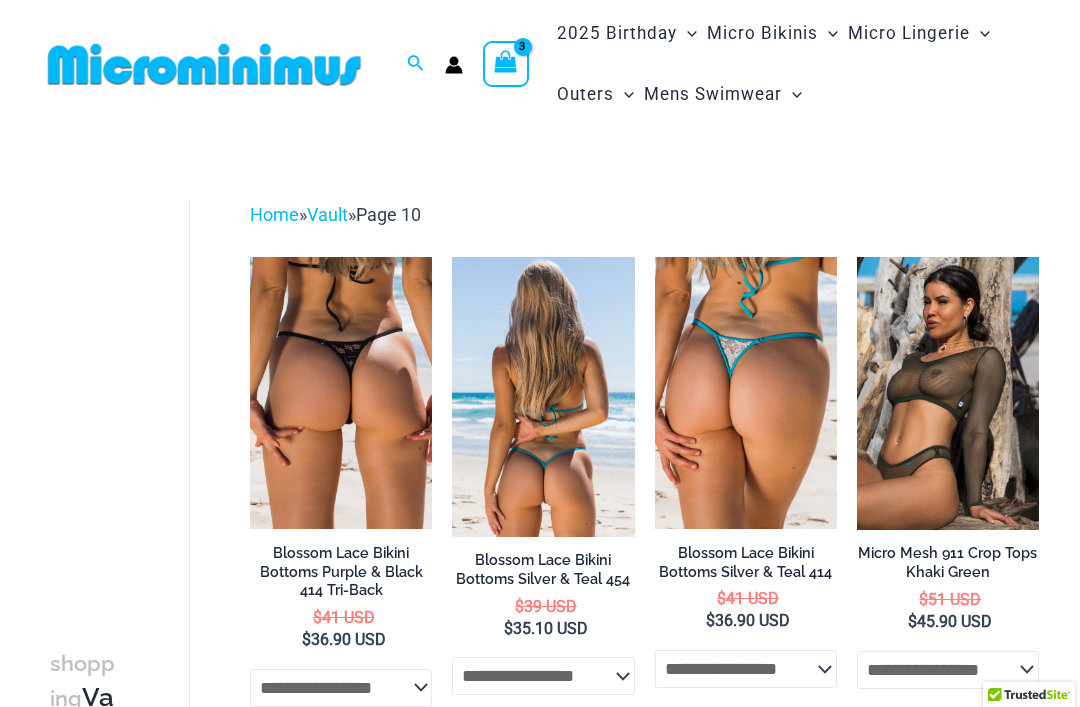 click on "Search for:
Search
Search
Dashboard
Orders
Addresses
Gift Cards
Payment methods
Account details
Wishlist
Log out
Mens BIG Summer Party!
Includes:
-" at bounding box center (284, 64) 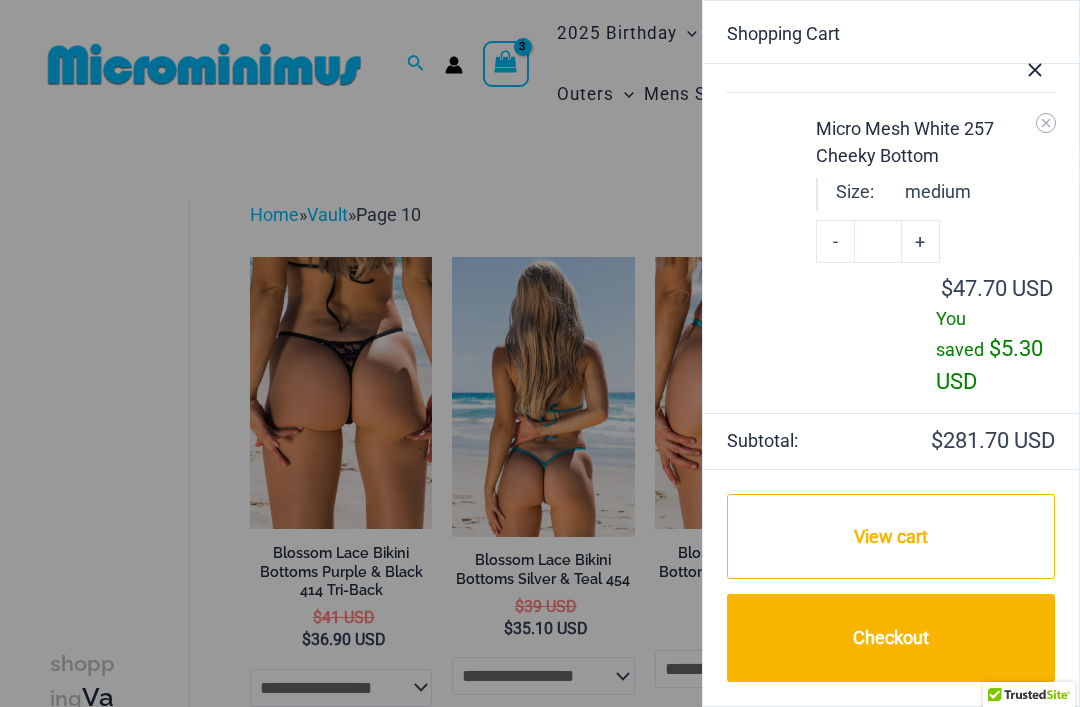 scroll, scrollTop: 665, scrollLeft: 0, axis: vertical 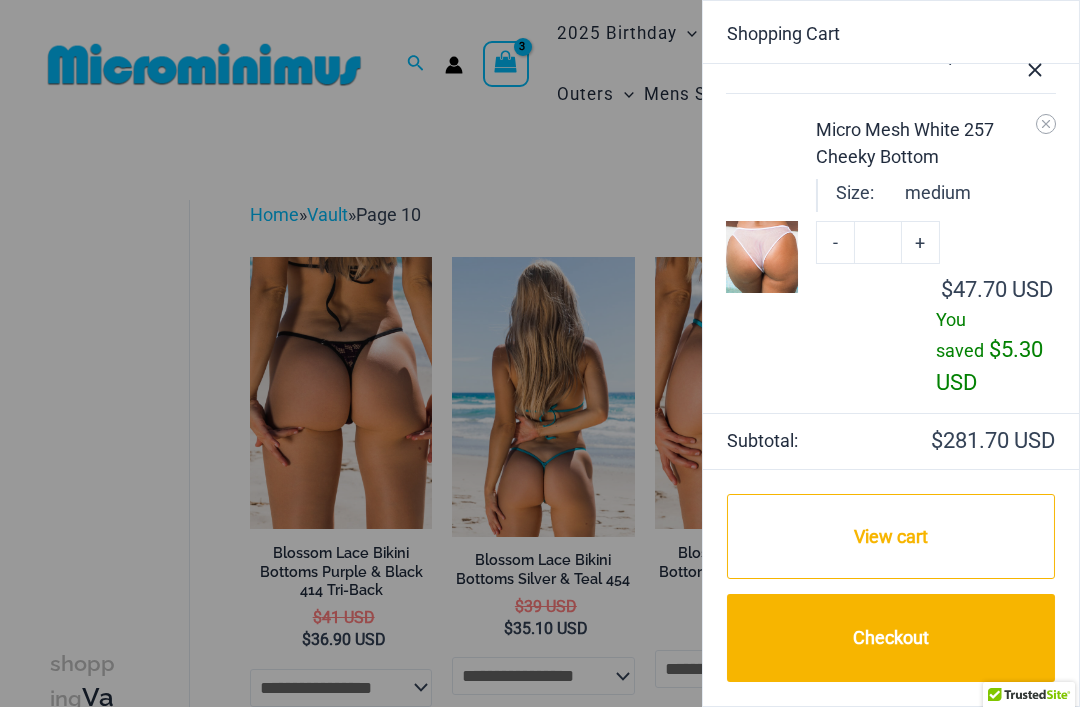 click at bounding box center (762, 257) 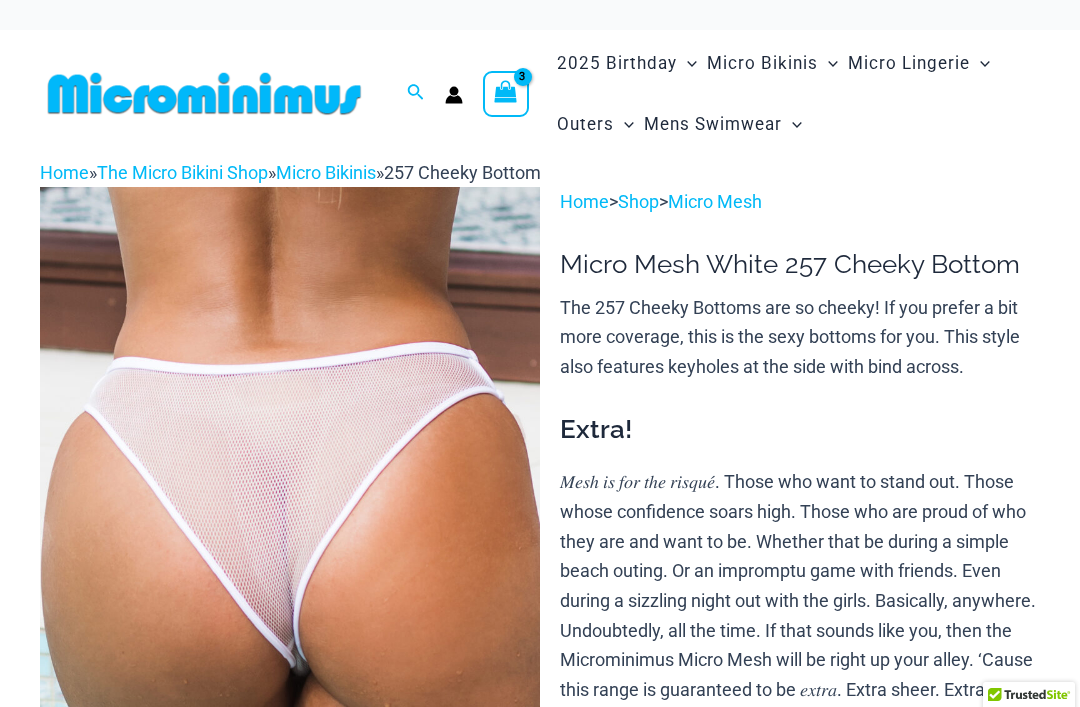 select 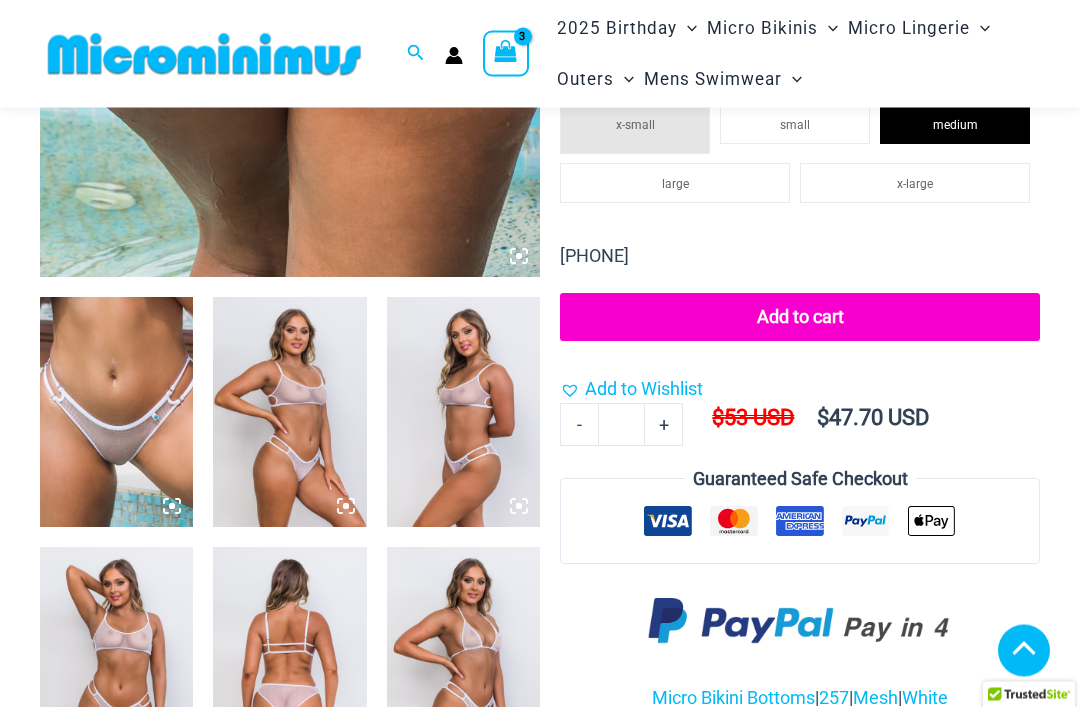 scroll, scrollTop: 687, scrollLeft: 0, axis: vertical 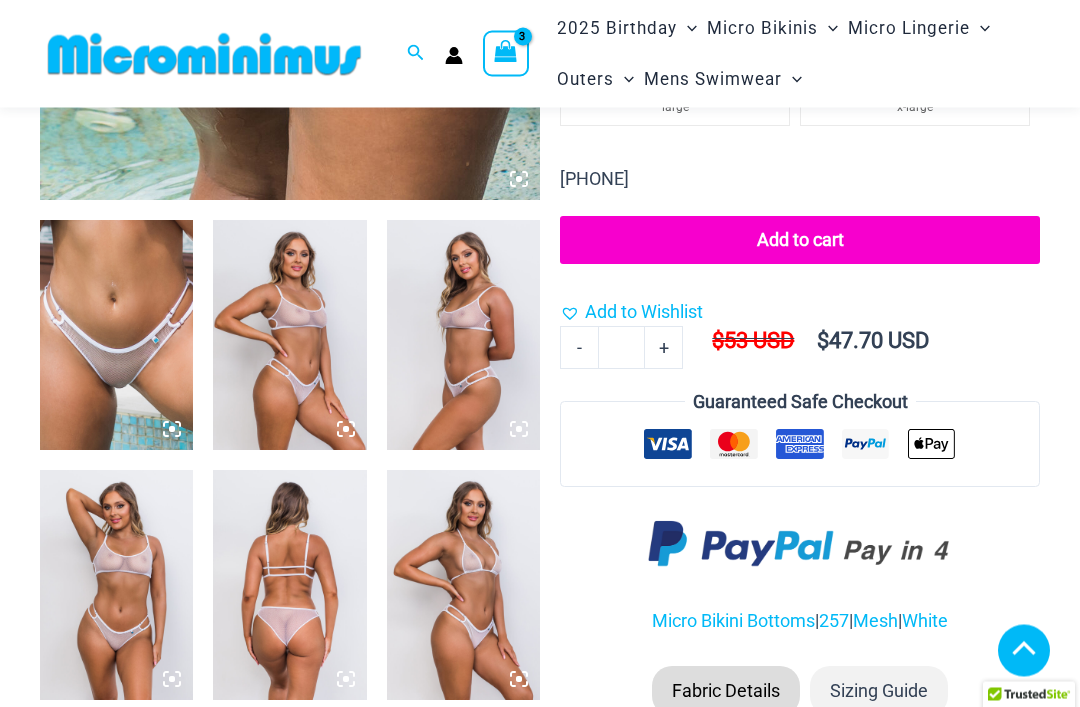 click at bounding box center (116, 336) 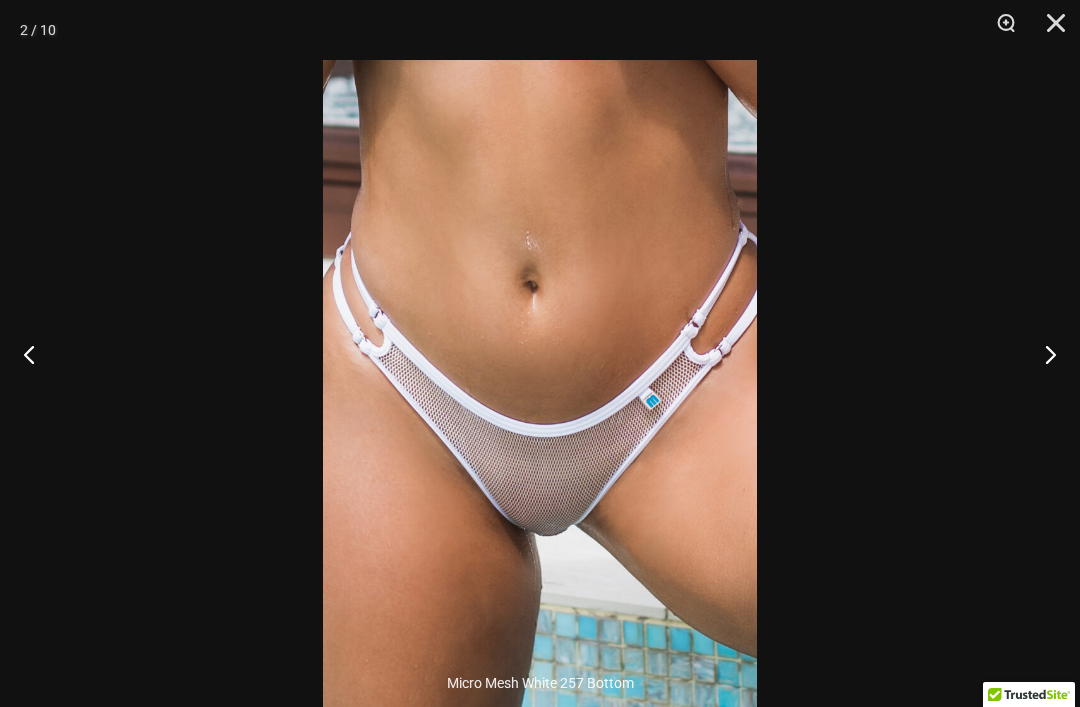 click at bounding box center [1042, 354] 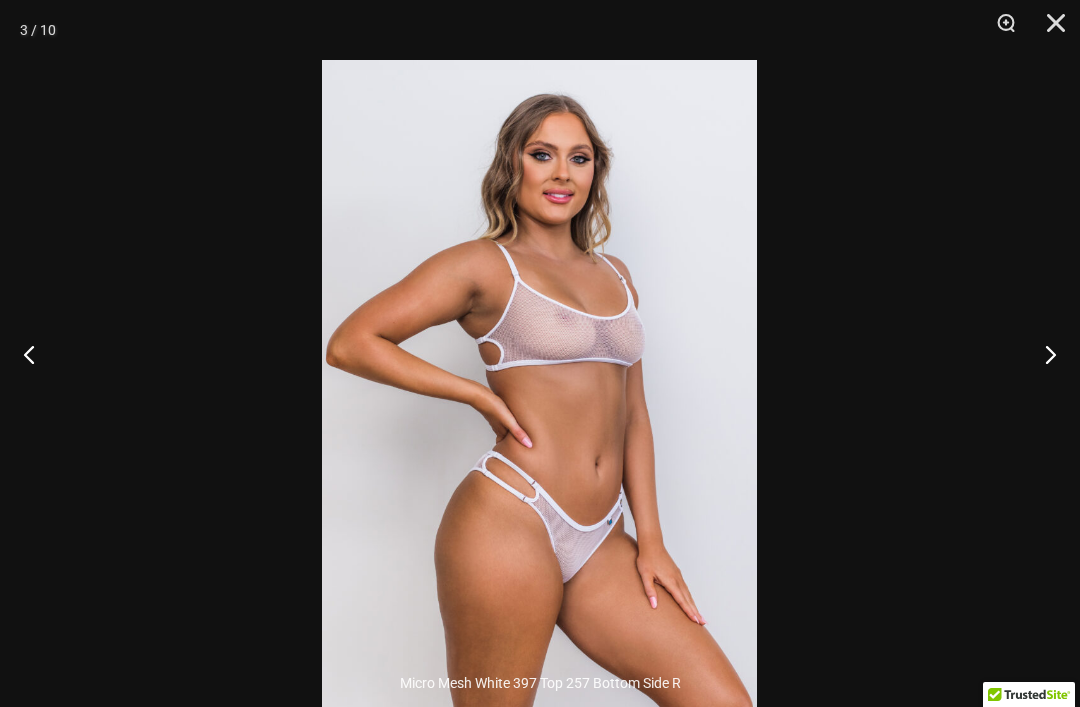 click at bounding box center [1042, 354] 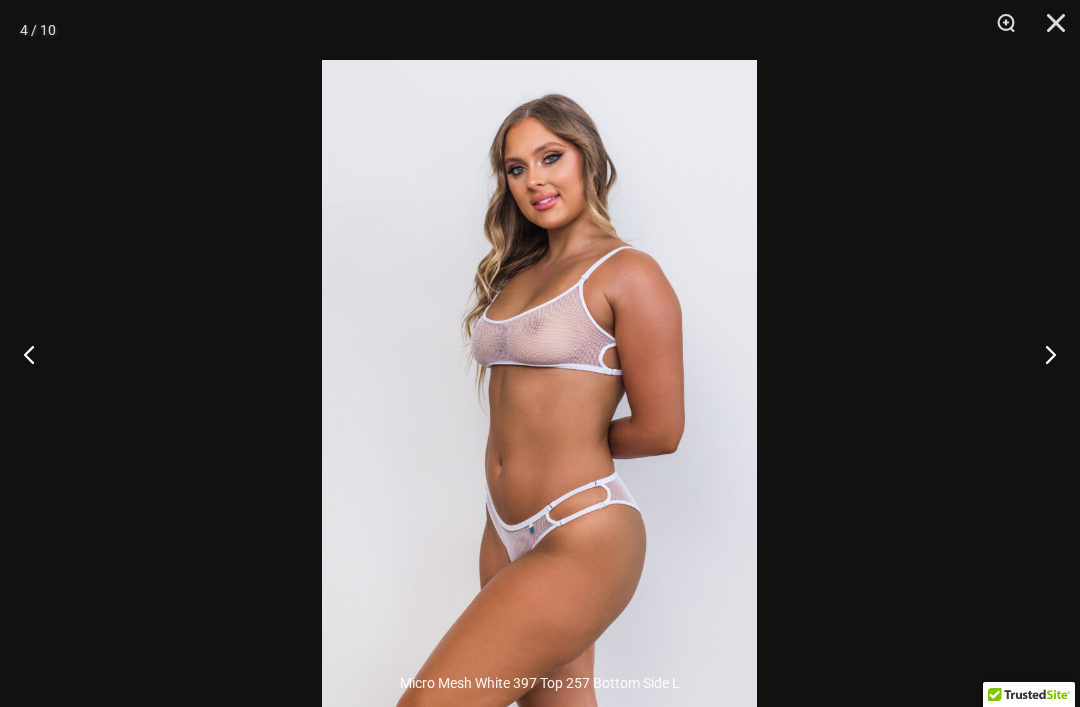 click at bounding box center [1042, 354] 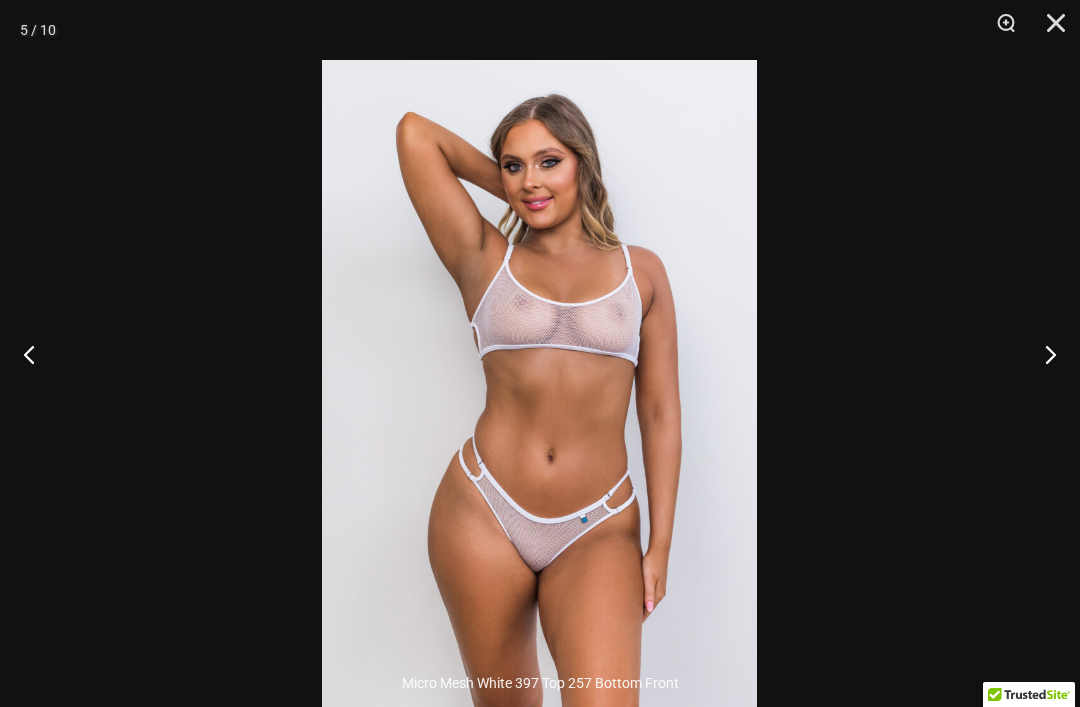 click at bounding box center (1042, 354) 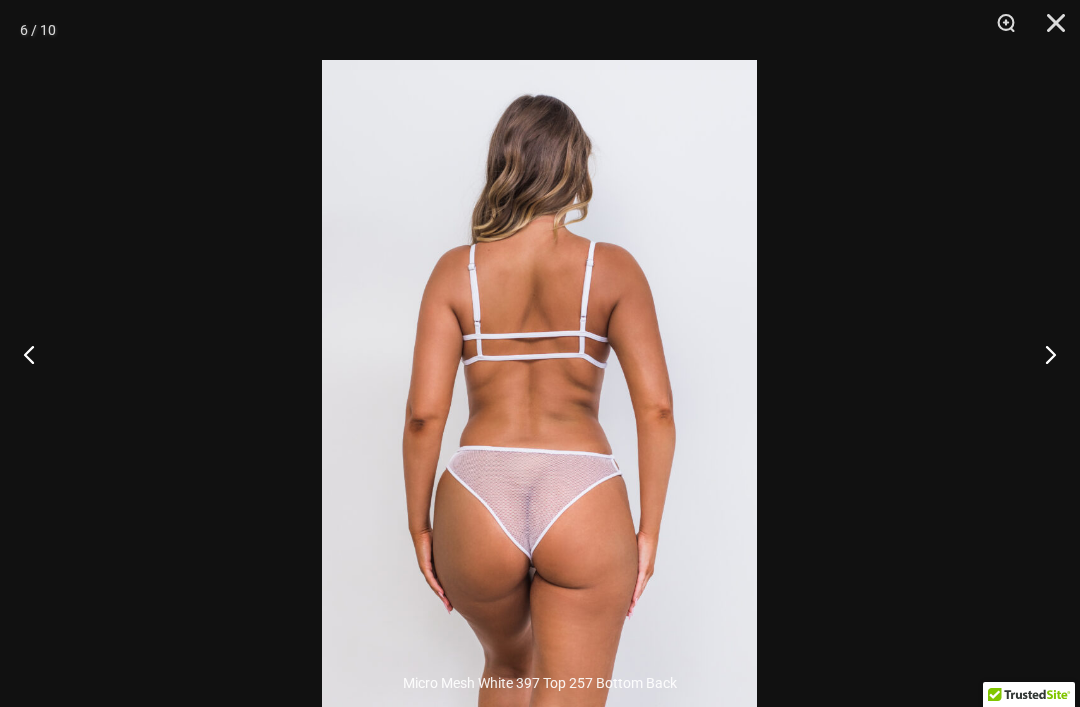 click at bounding box center [1042, 354] 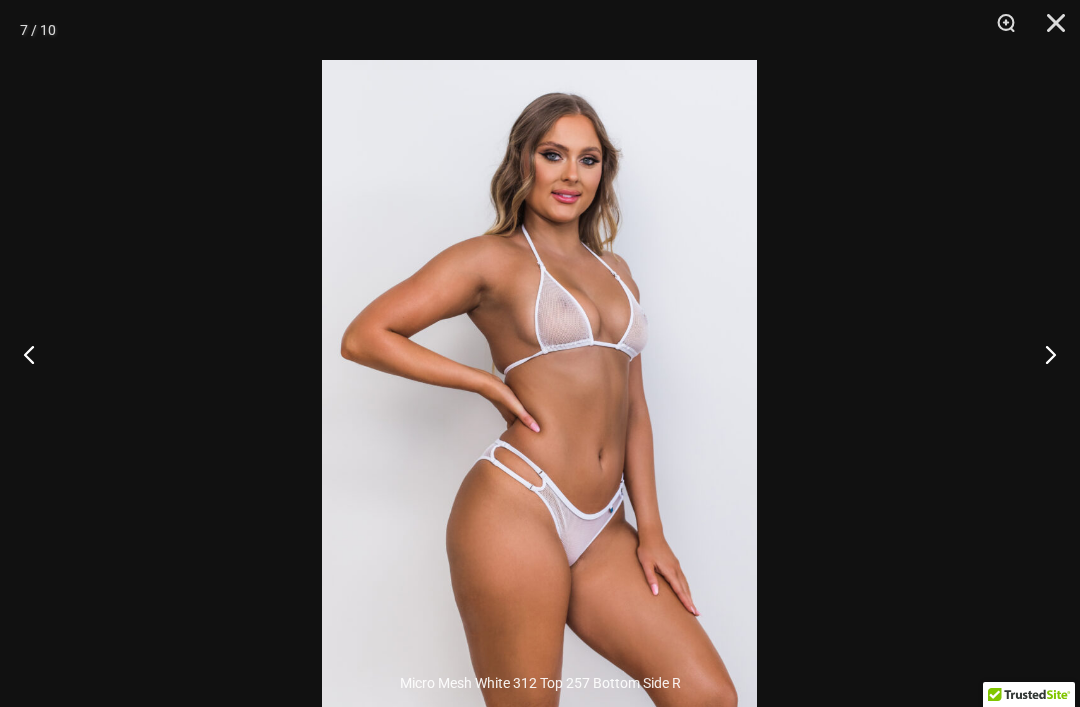click at bounding box center [1042, 354] 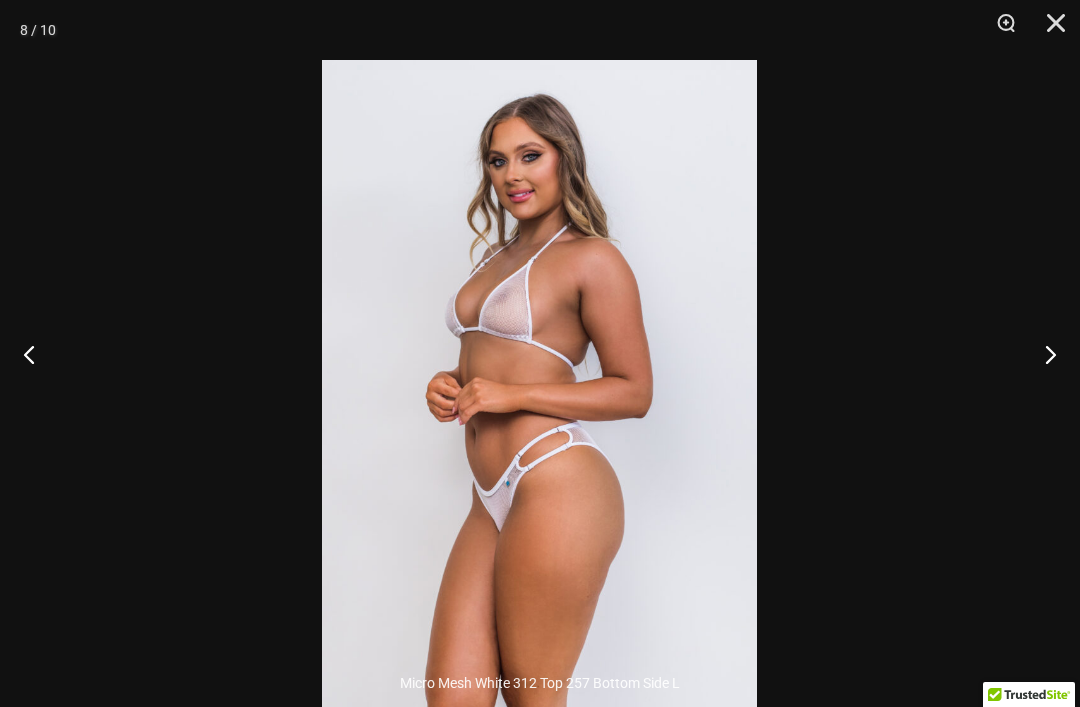 click at bounding box center (1042, 354) 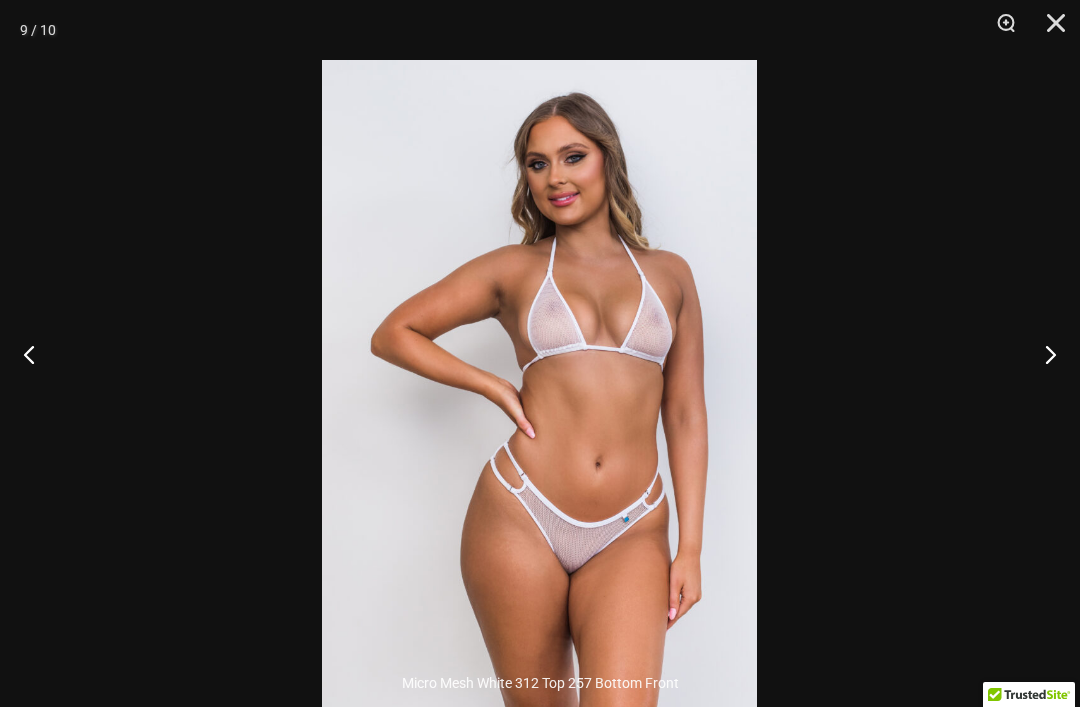 click at bounding box center (1042, 354) 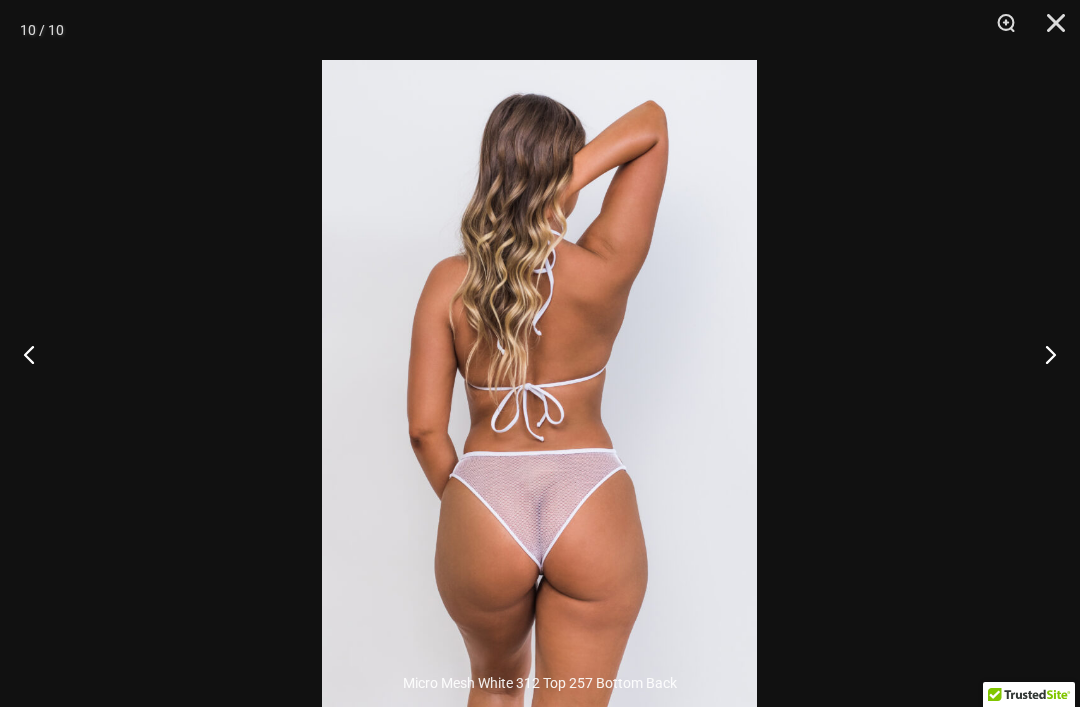click at bounding box center (1049, 30) 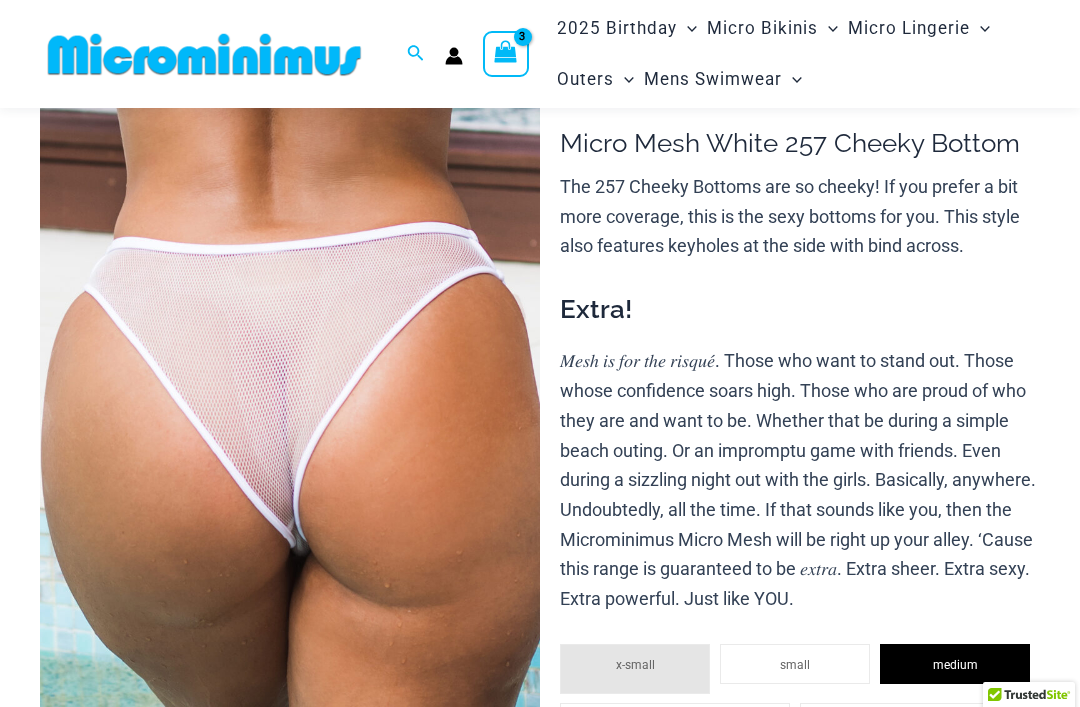 scroll, scrollTop: 70, scrollLeft: 0, axis: vertical 